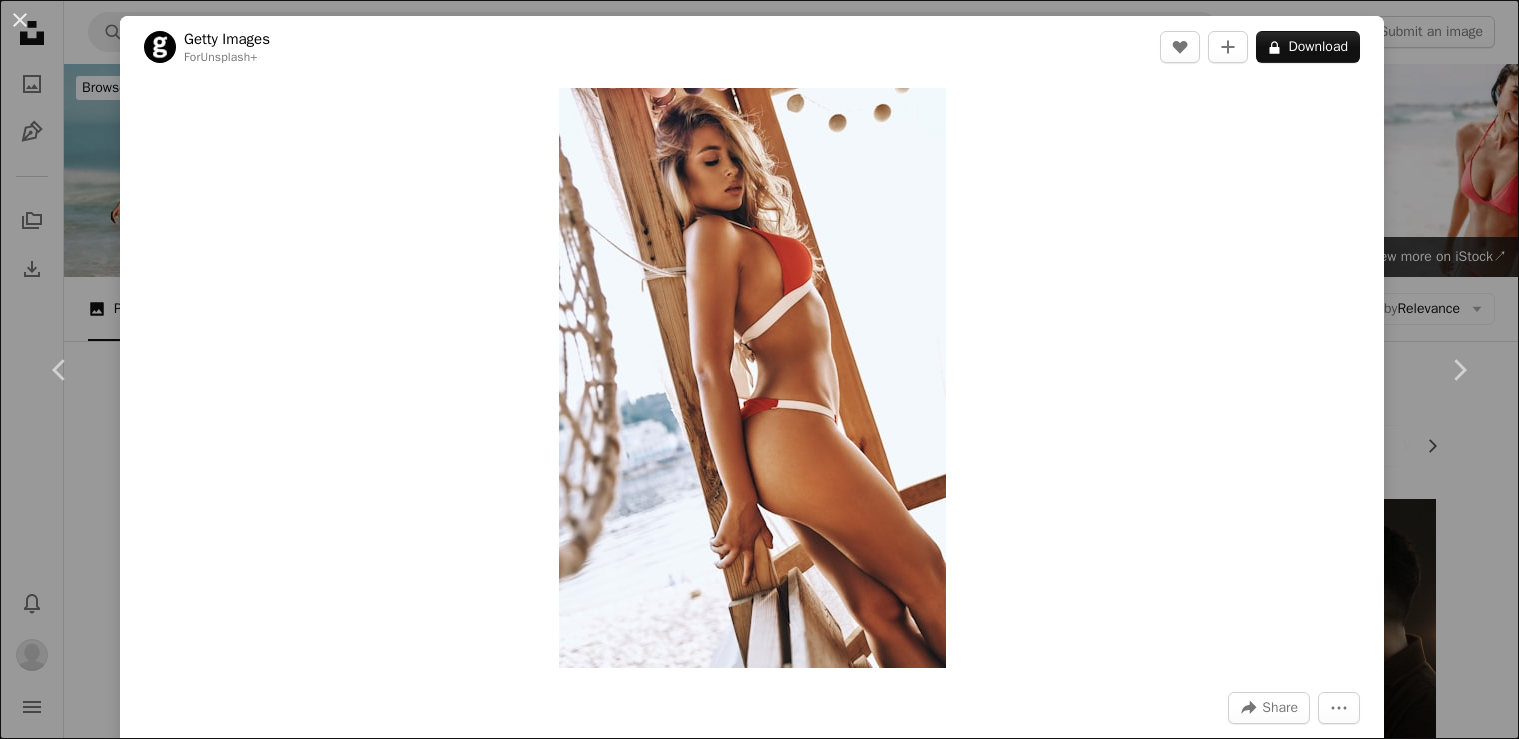 scroll, scrollTop: 738, scrollLeft: 0, axis: vertical 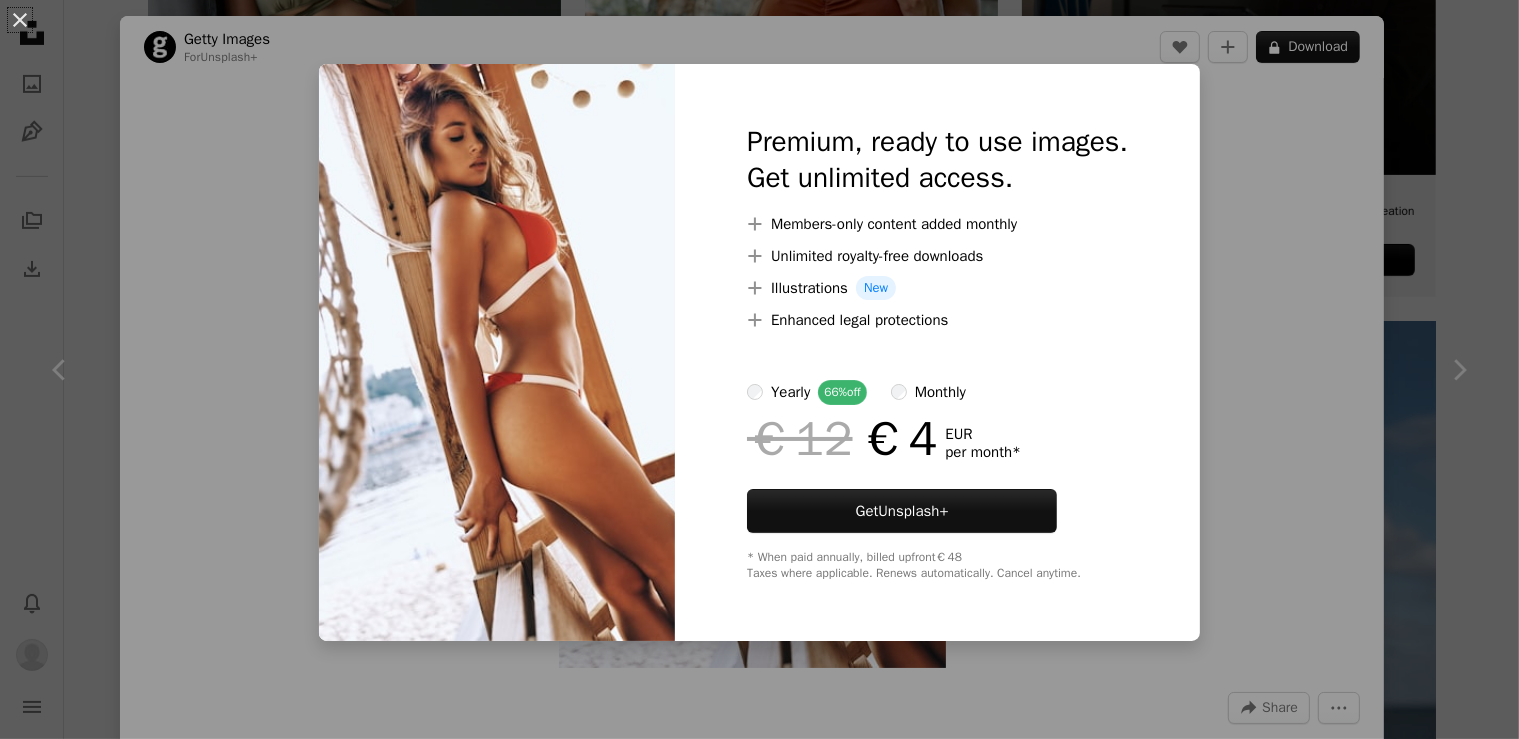 type 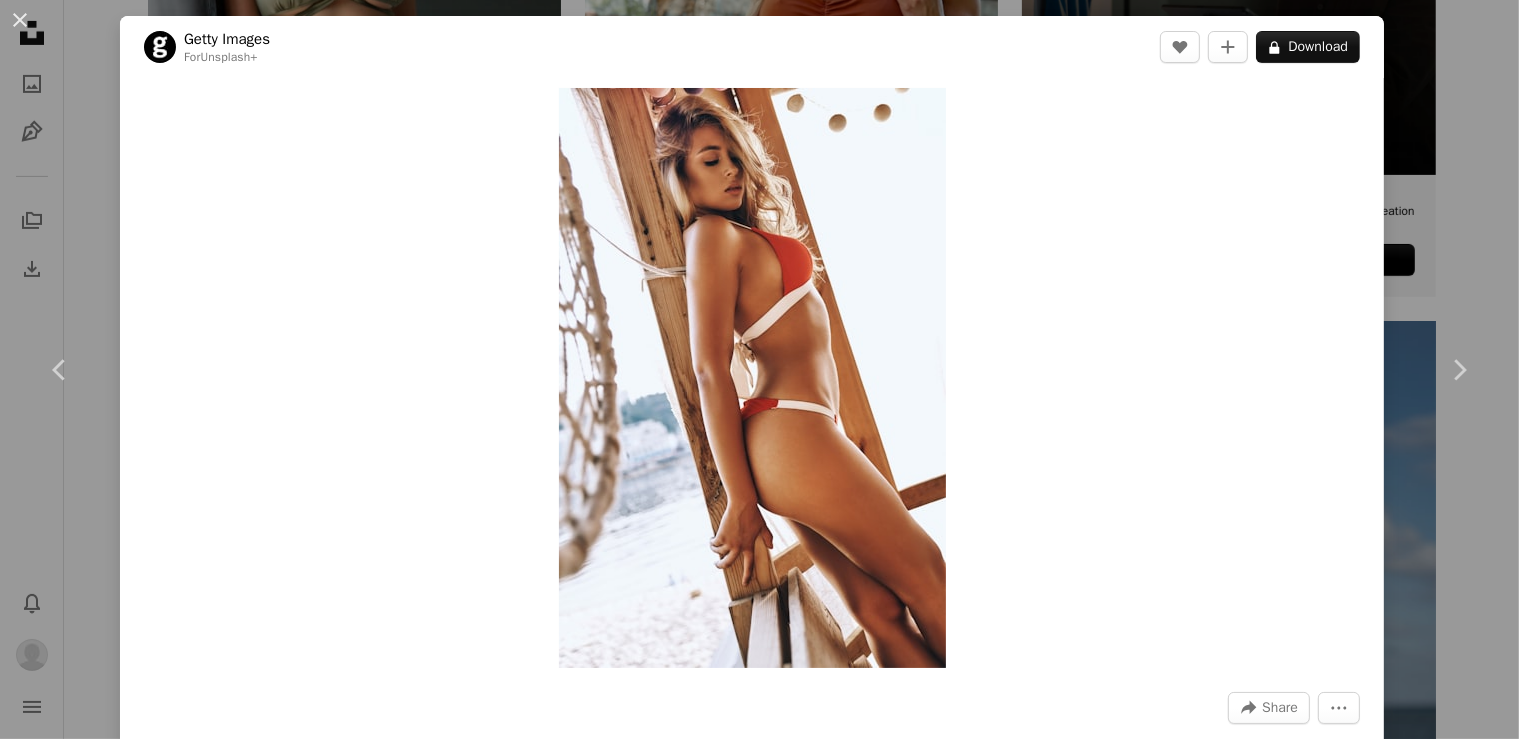 type 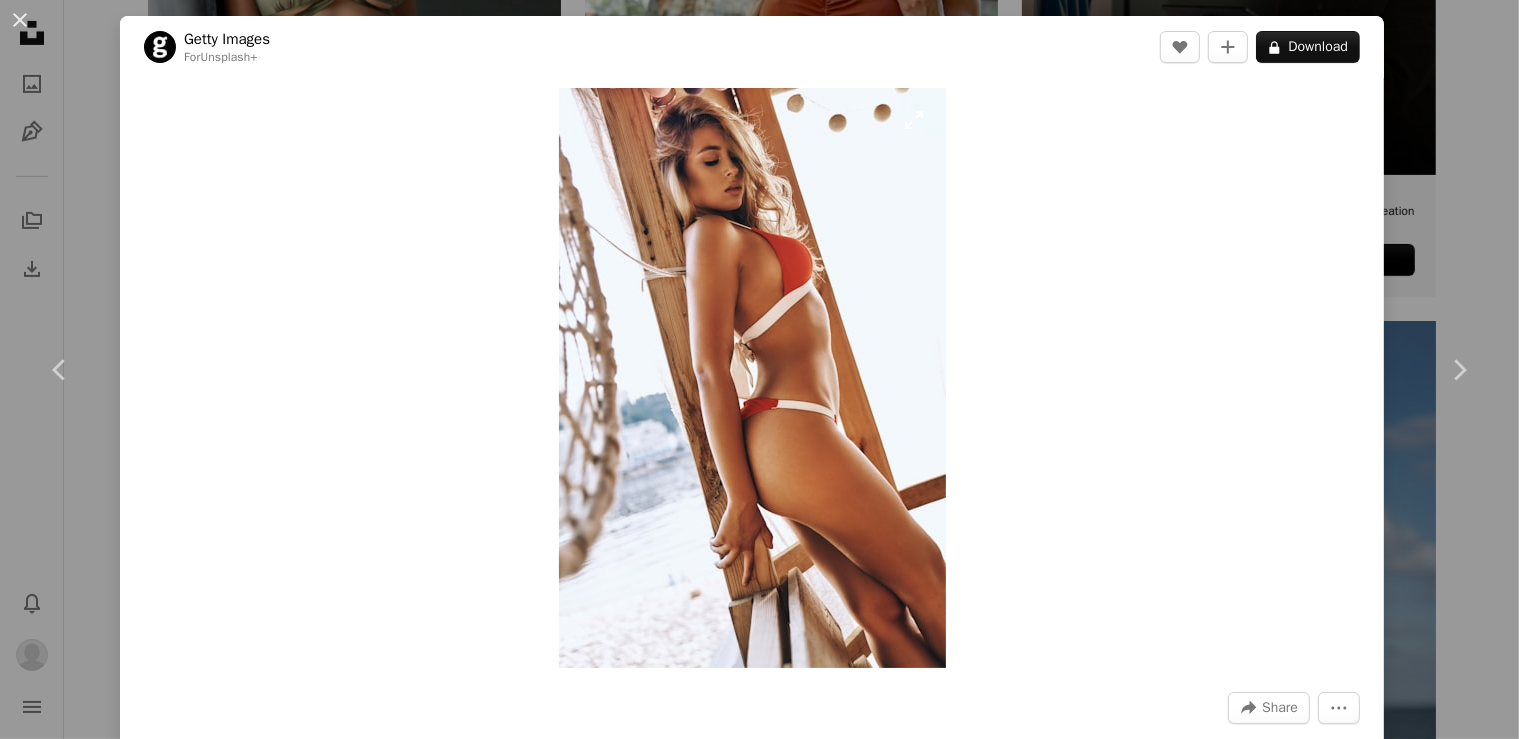 click at bounding box center (752, 378) 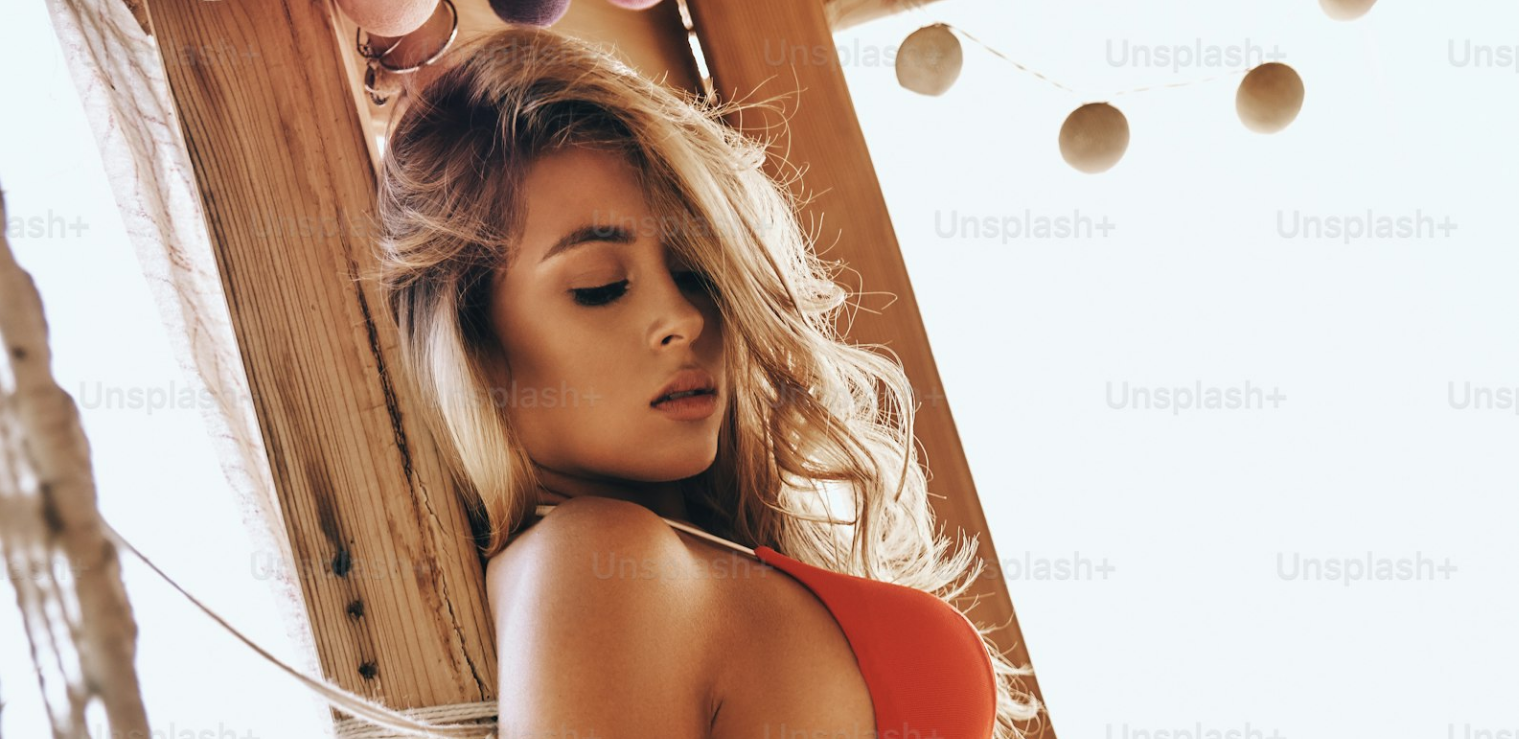 scroll, scrollTop: 758, scrollLeft: 0, axis: vertical 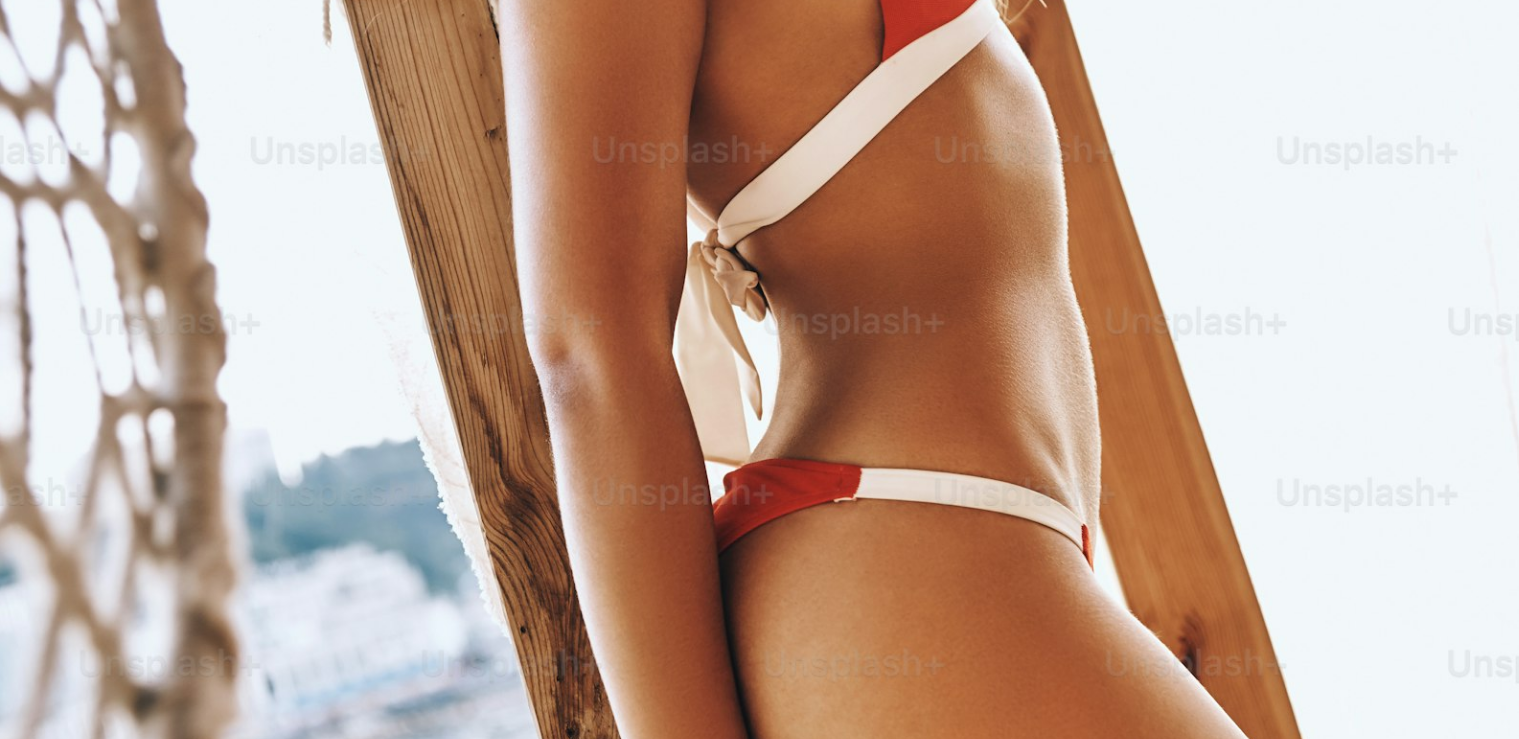 click at bounding box center [759, 381] 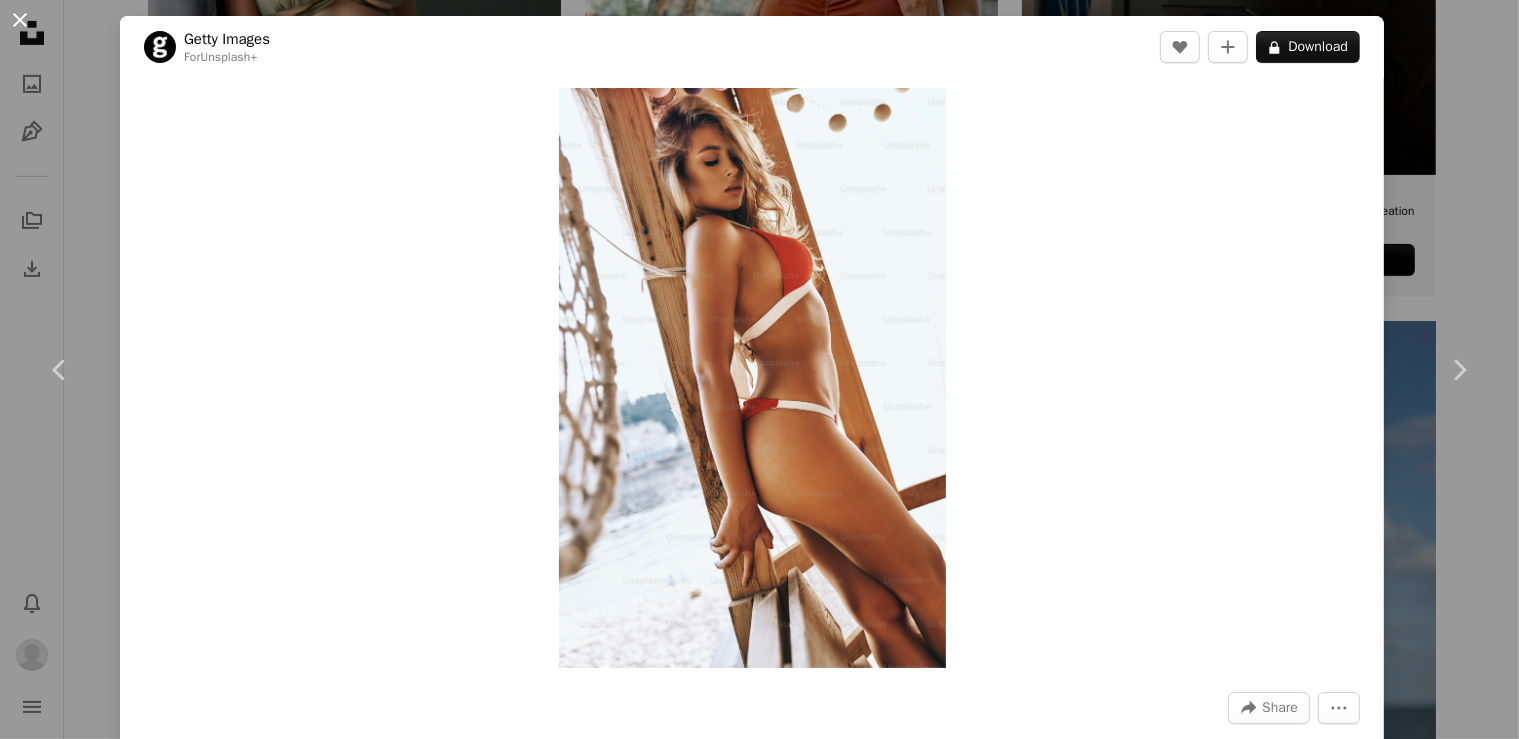 click on "An X shape" at bounding box center (20, 20) 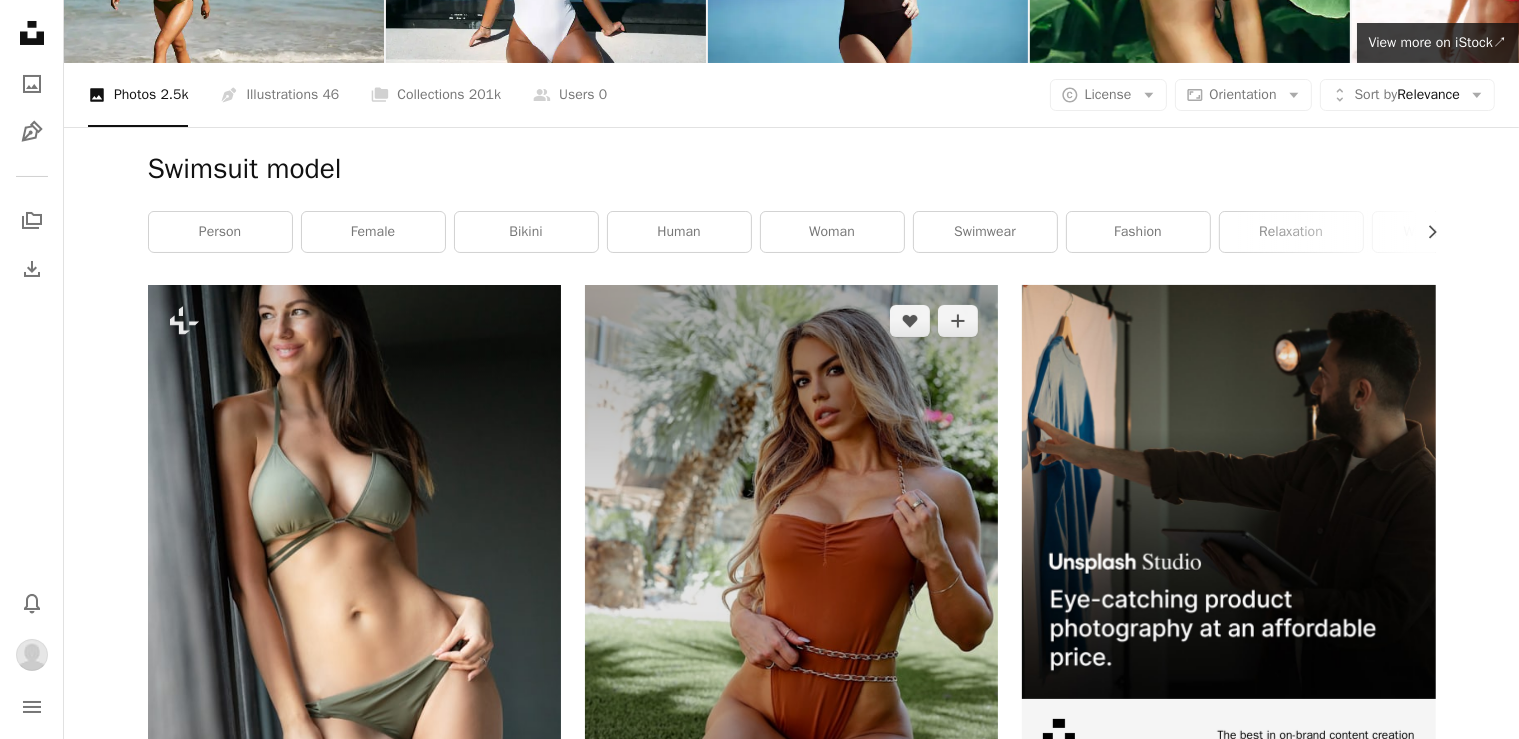 scroll, scrollTop: 210, scrollLeft: 0, axis: vertical 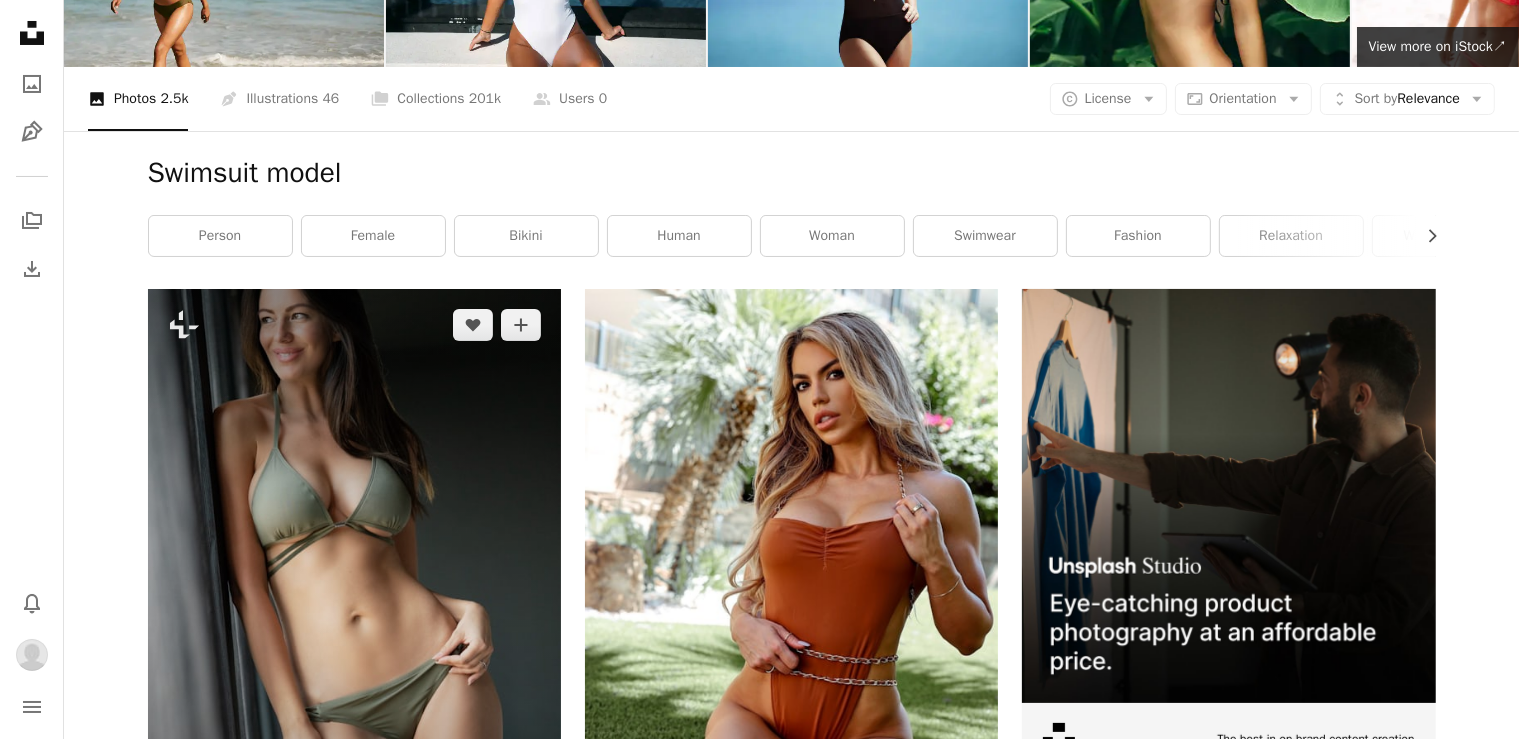 click at bounding box center (354, 599) 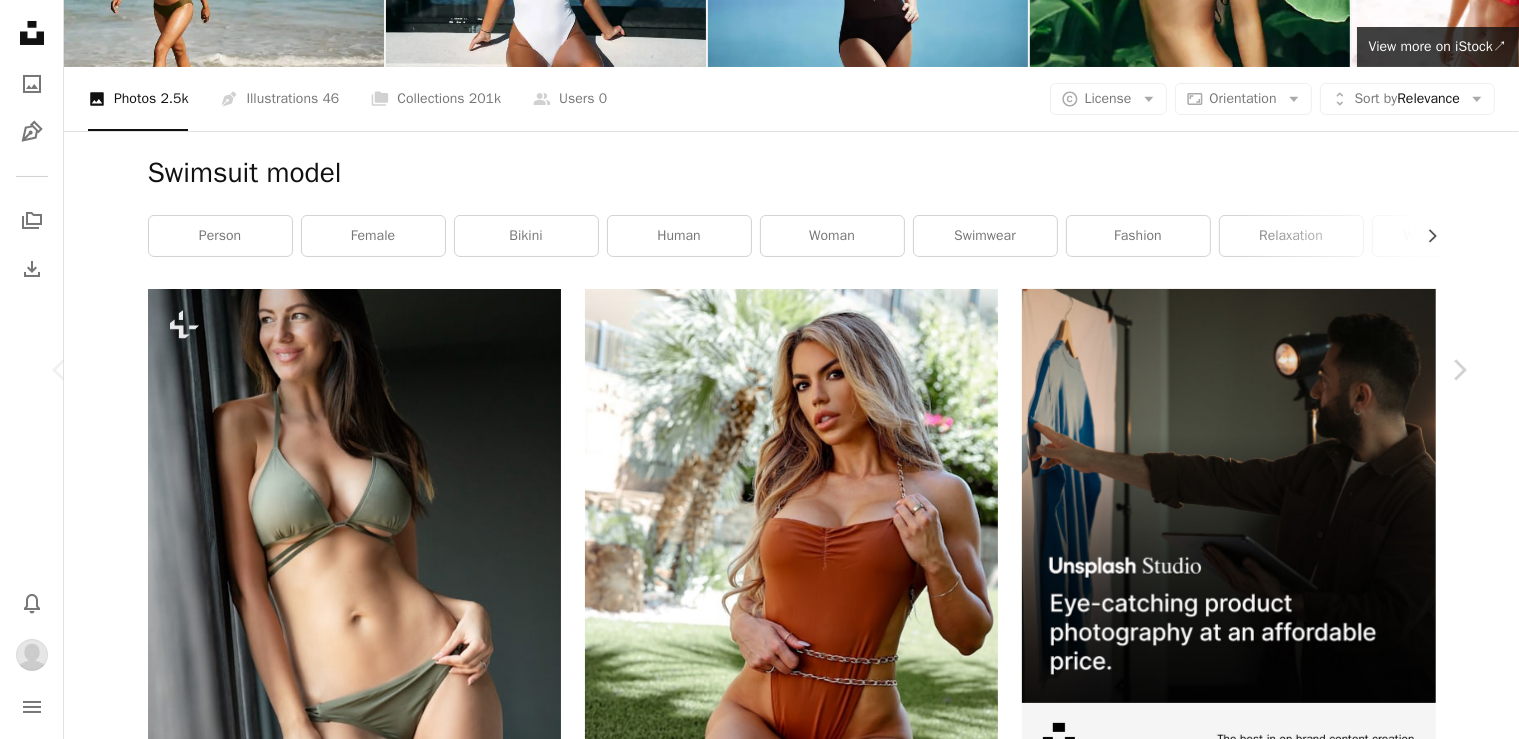 click on "An X shape" at bounding box center (20, 20) 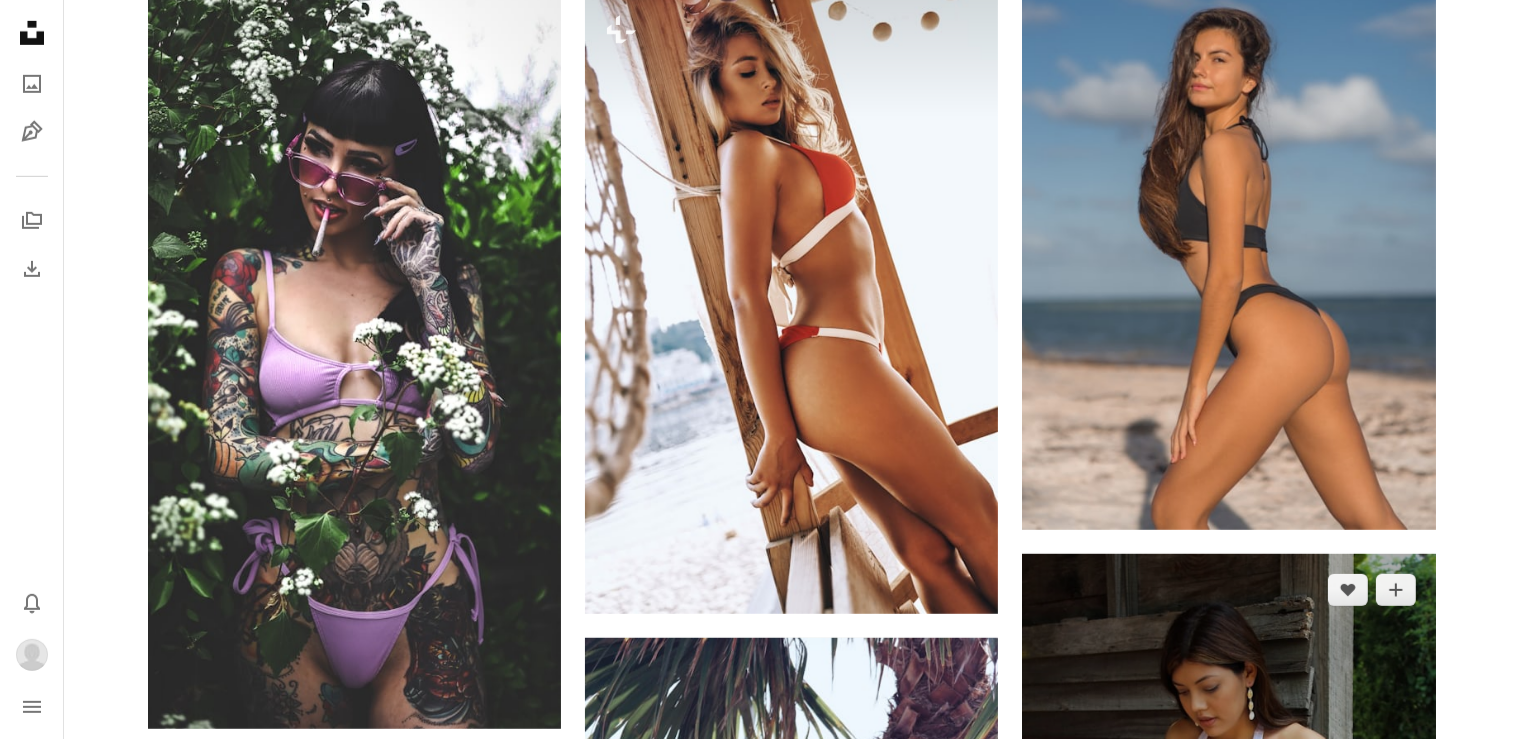 scroll, scrollTop: 1160, scrollLeft: 0, axis: vertical 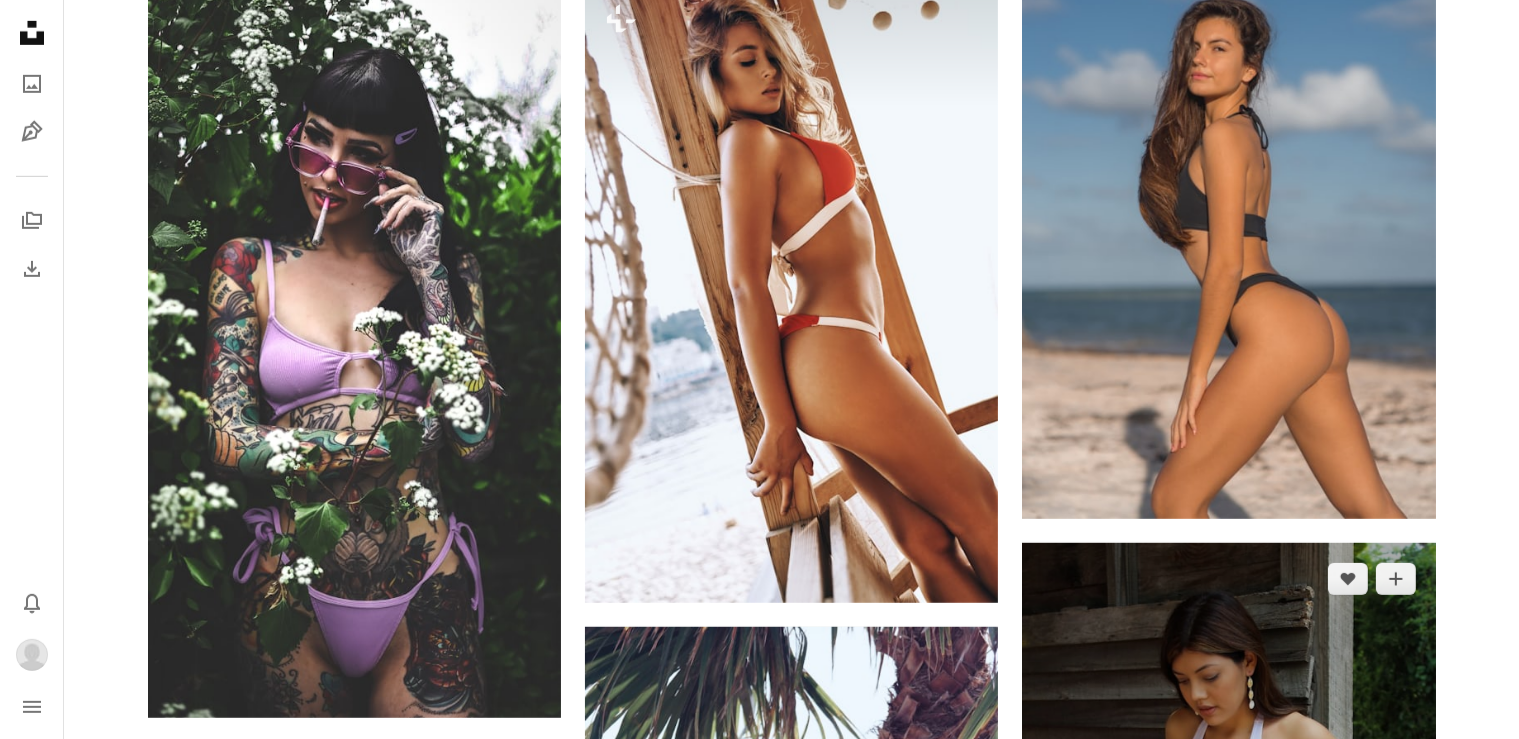 click at bounding box center [1228, 831] 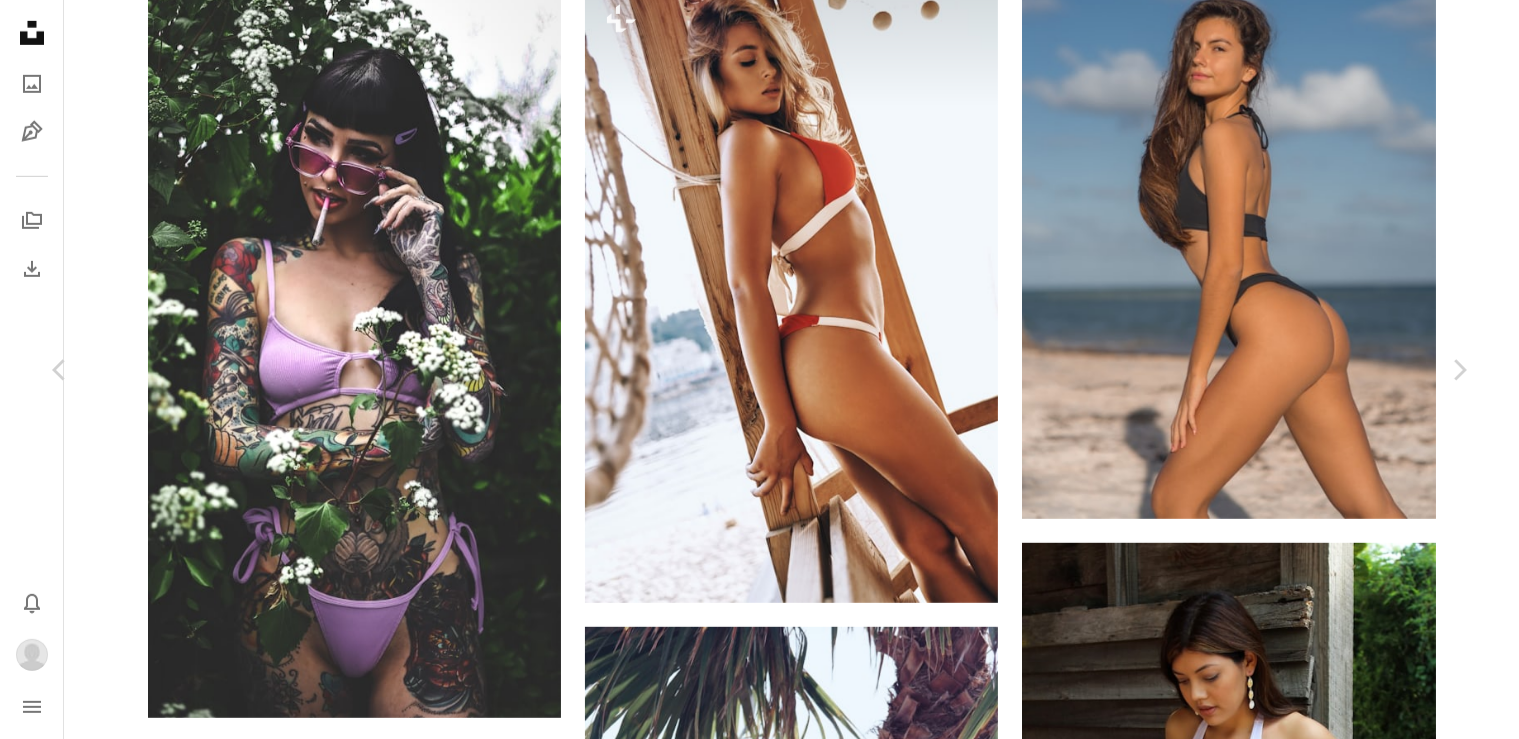 scroll, scrollTop: 3721, scrollLeft: 0, axis: vertical 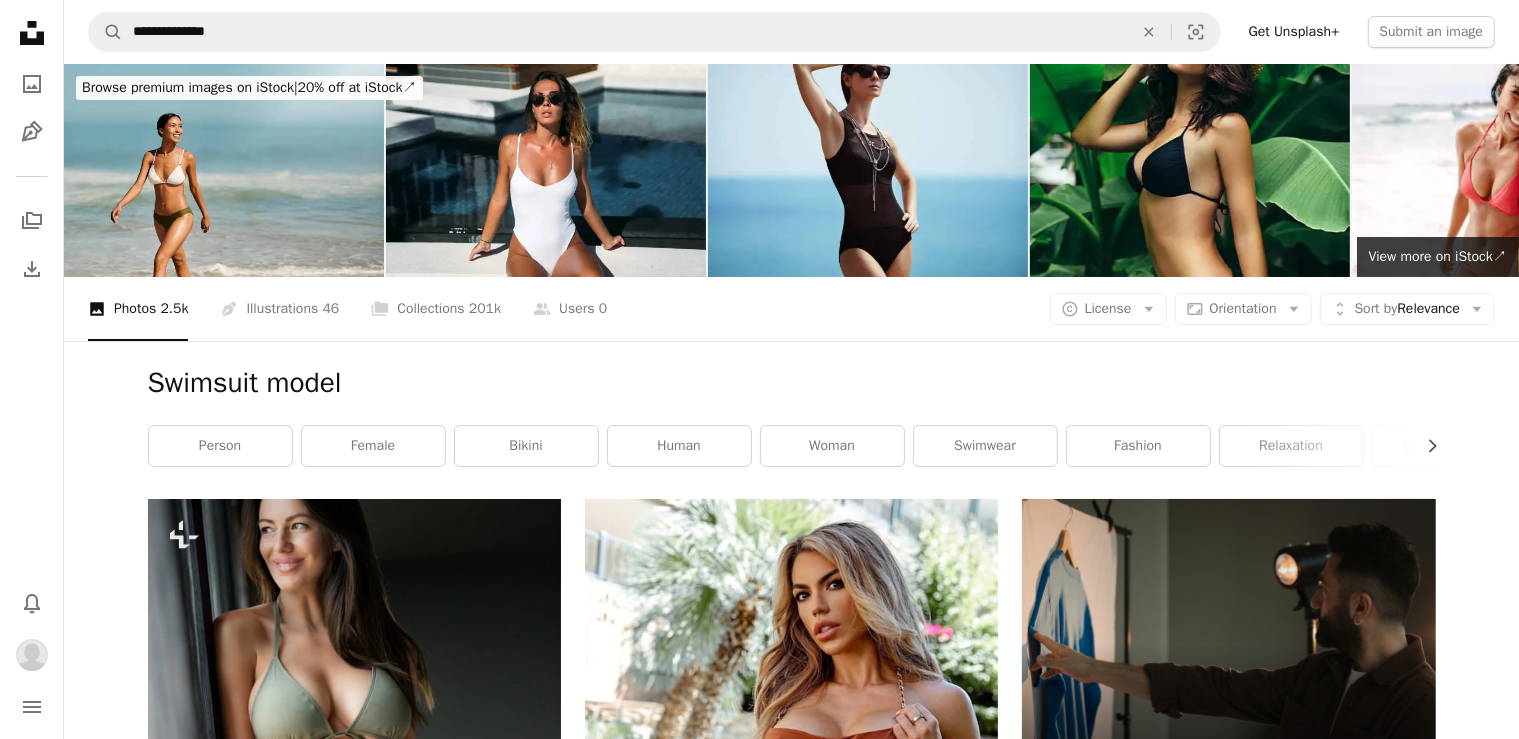 click on "**********" at bounding box center (791, 32) 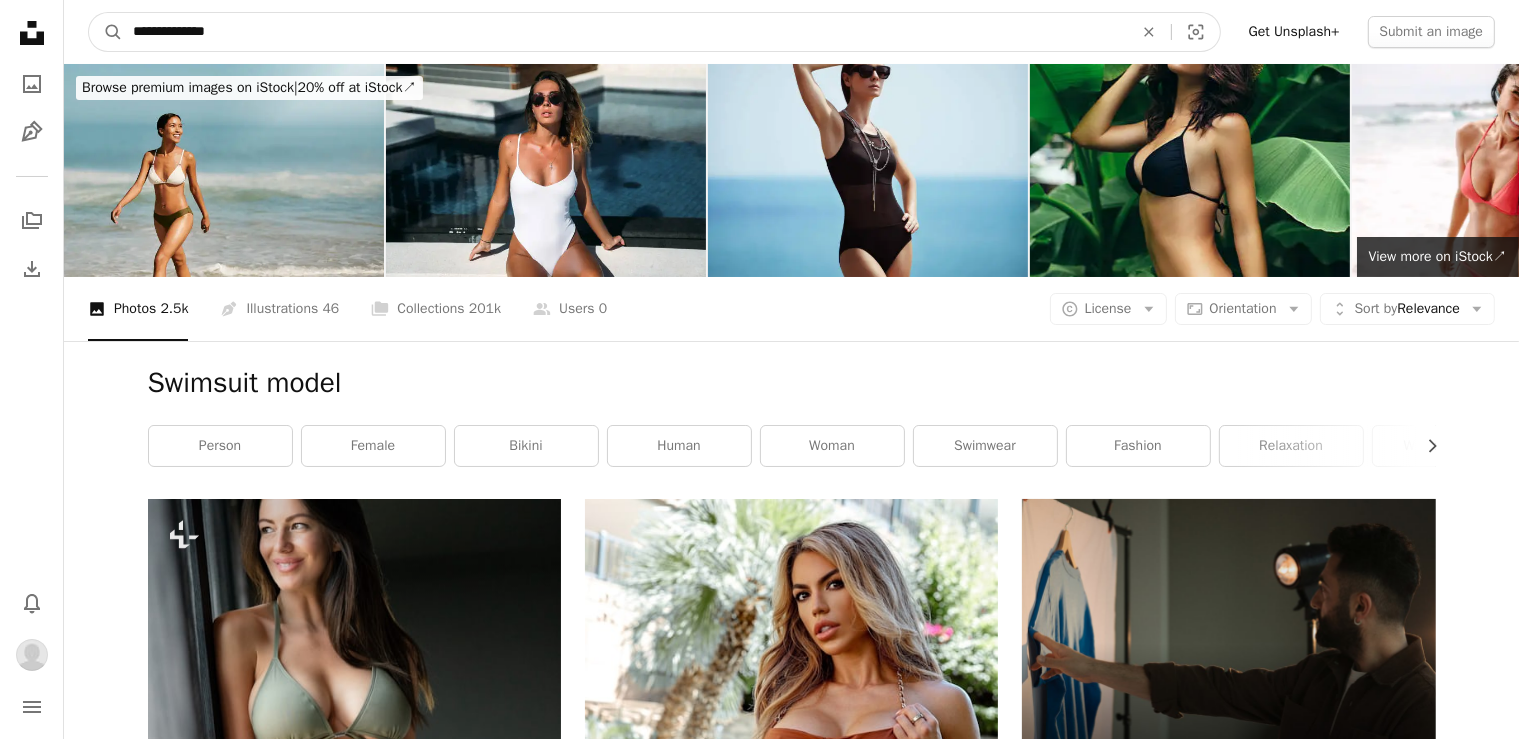 click on "**********" at bounding box center [625, 32] 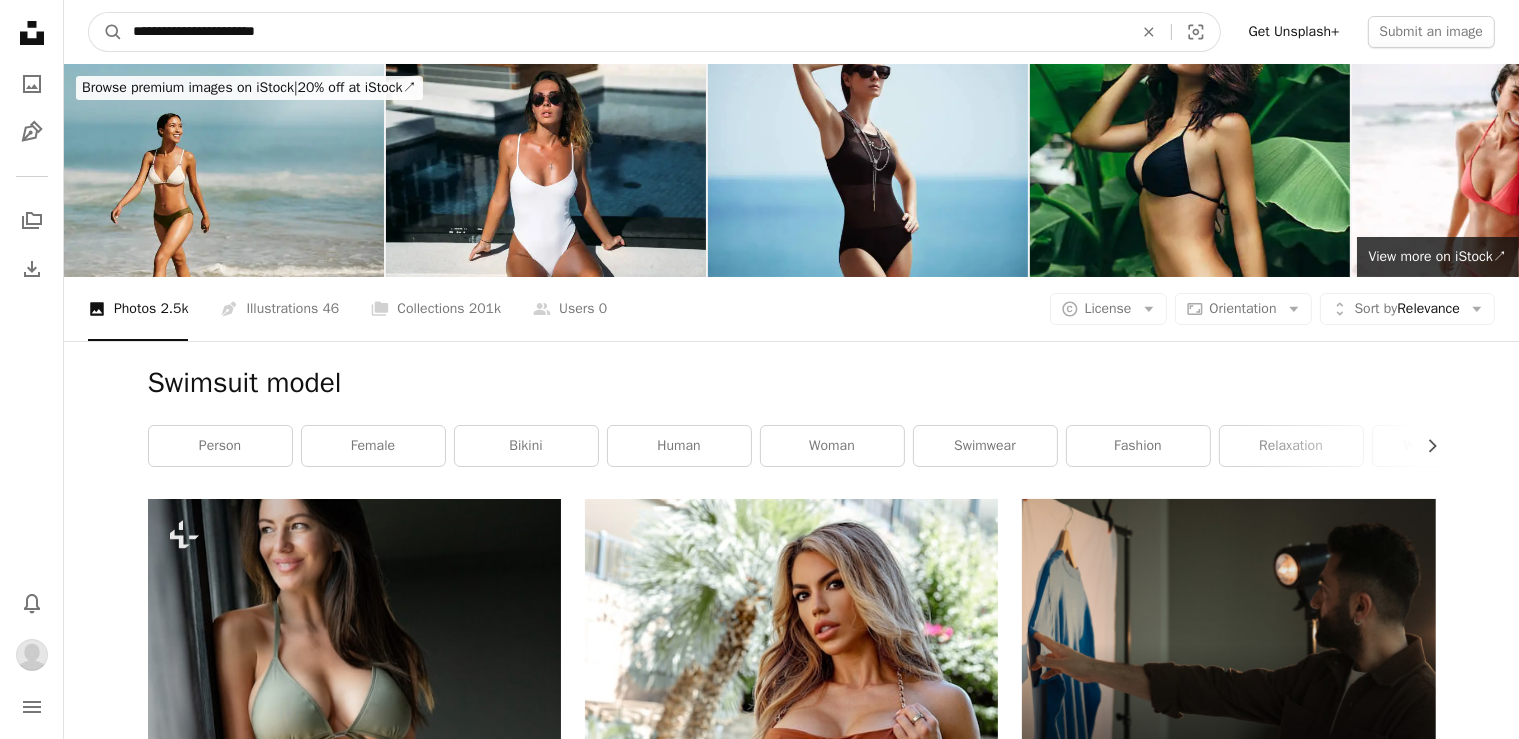 type on "**********" 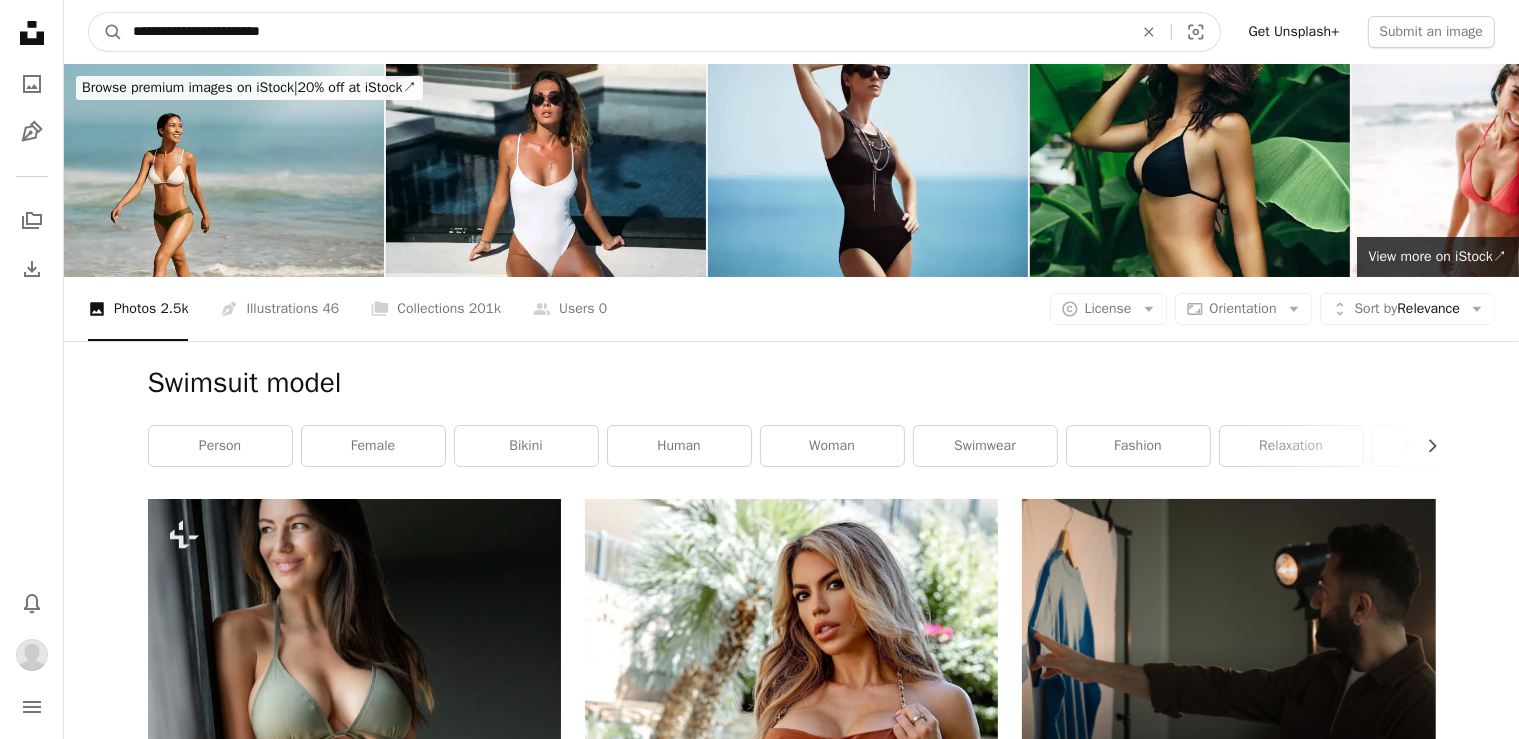 click on "A magnifying glass" at bounding box center (106, 32) 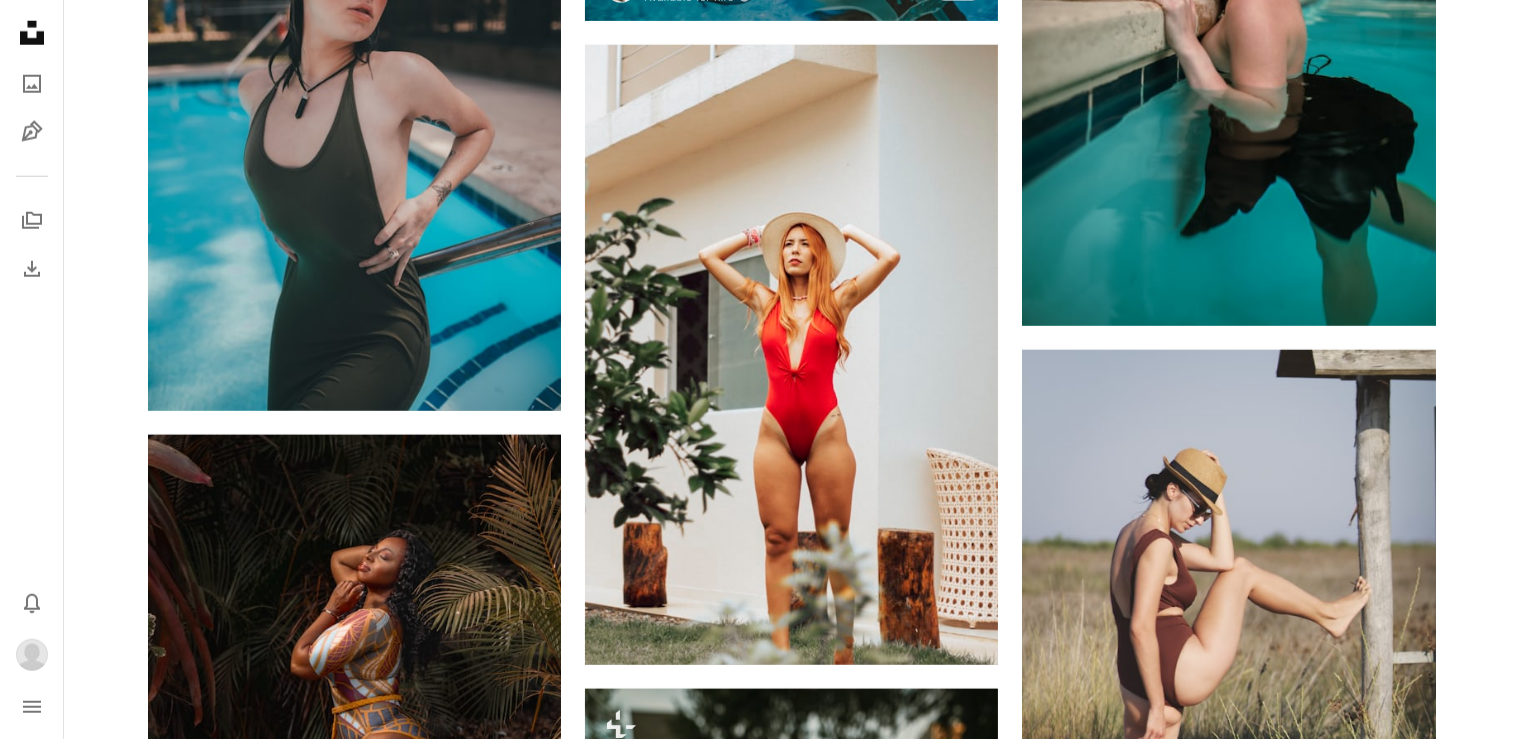 scroll, scrollTop: 2004, scrollLeft: 0, axis: vertical 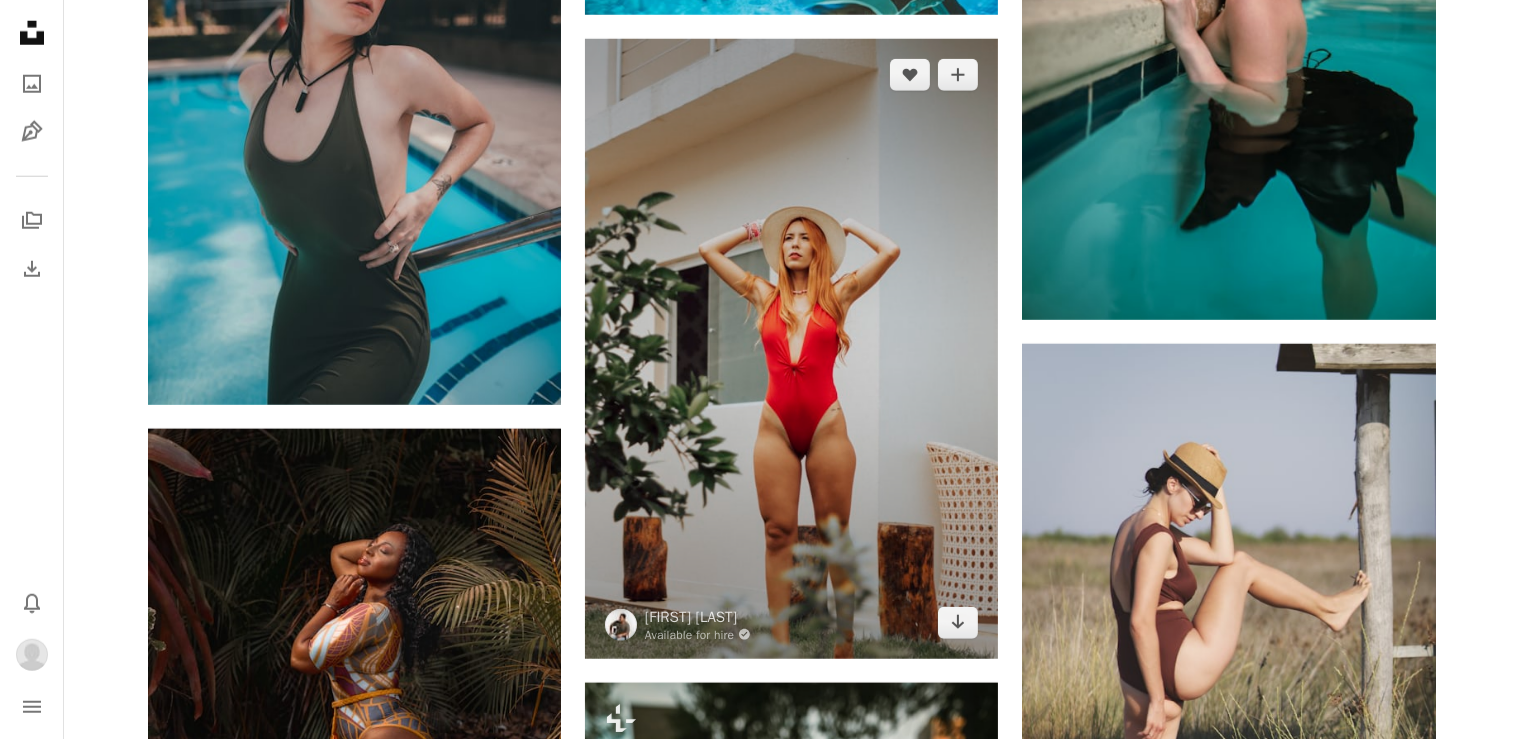 click at bounding box center (791, 349) 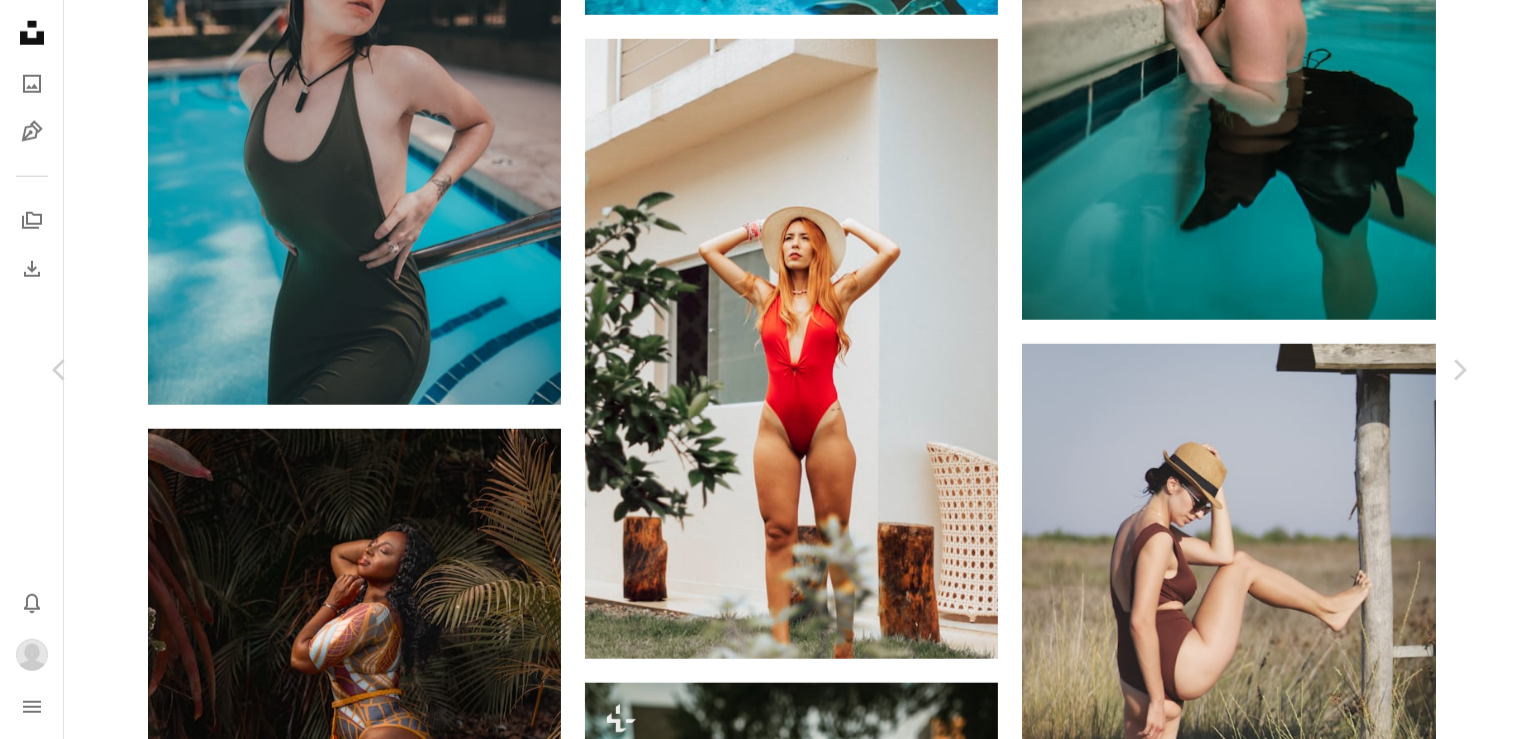 scroll, scrollTop: 2, scrollLeft: 0, axis: vertical 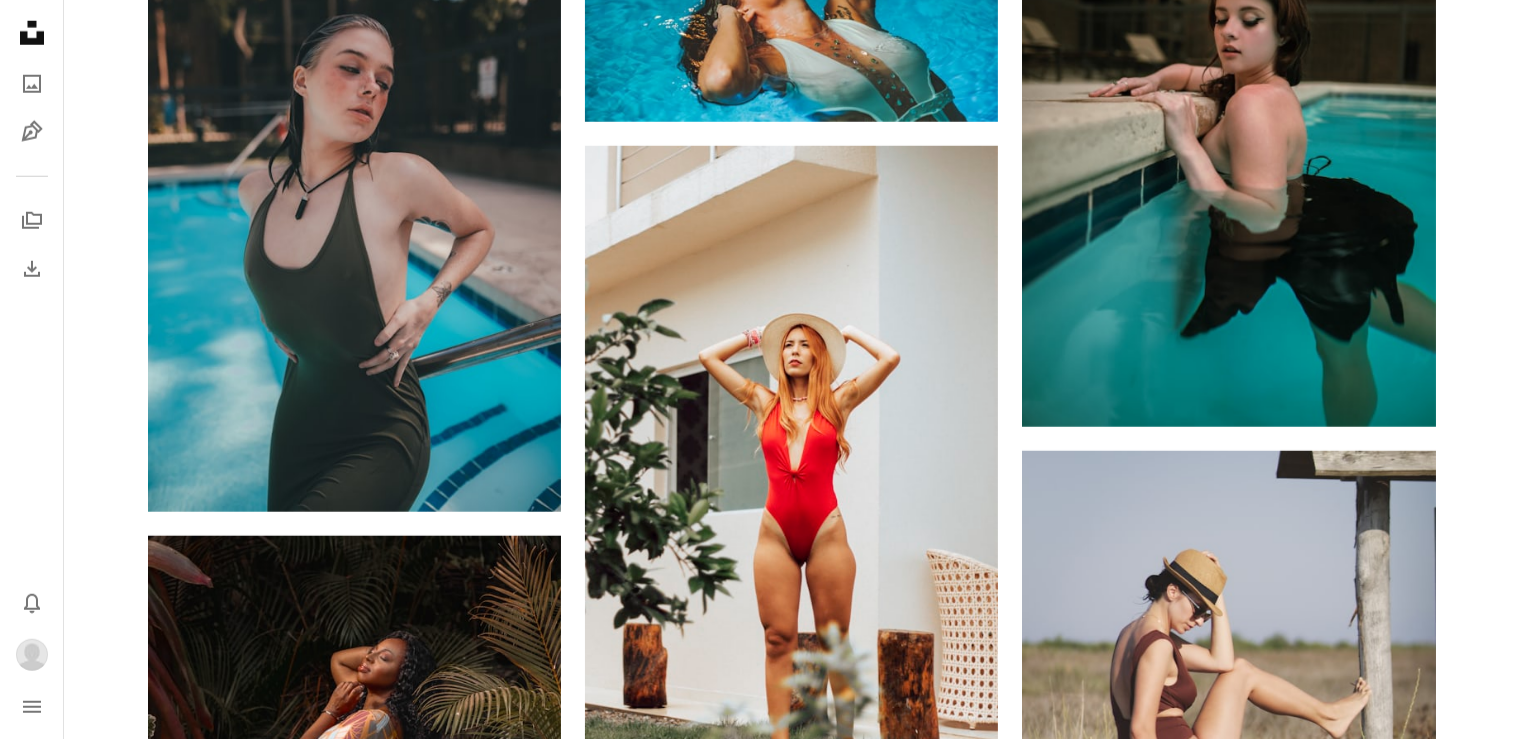 click at bounding box center [1228, 1249] 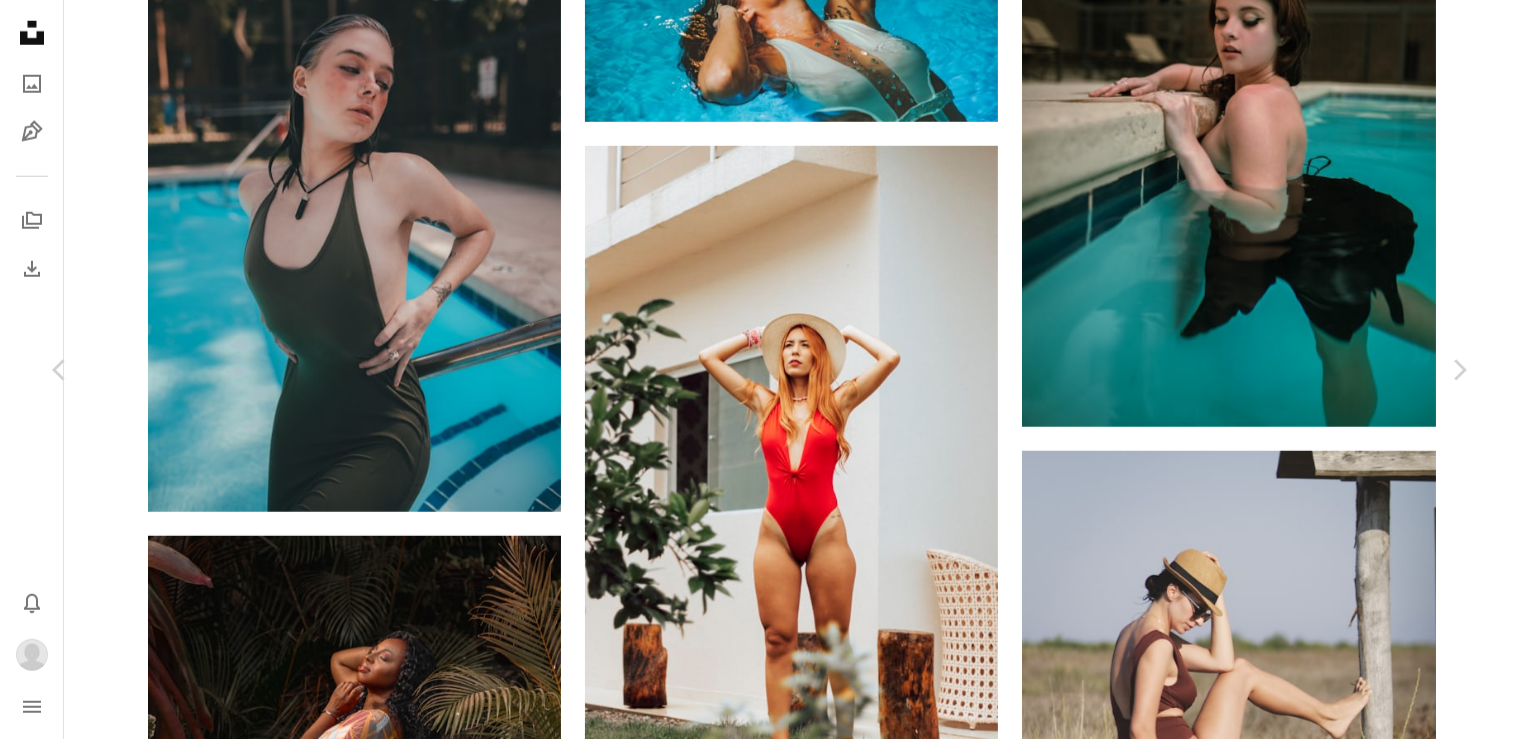 click on "An X shape" at bounding box center (20, 20) 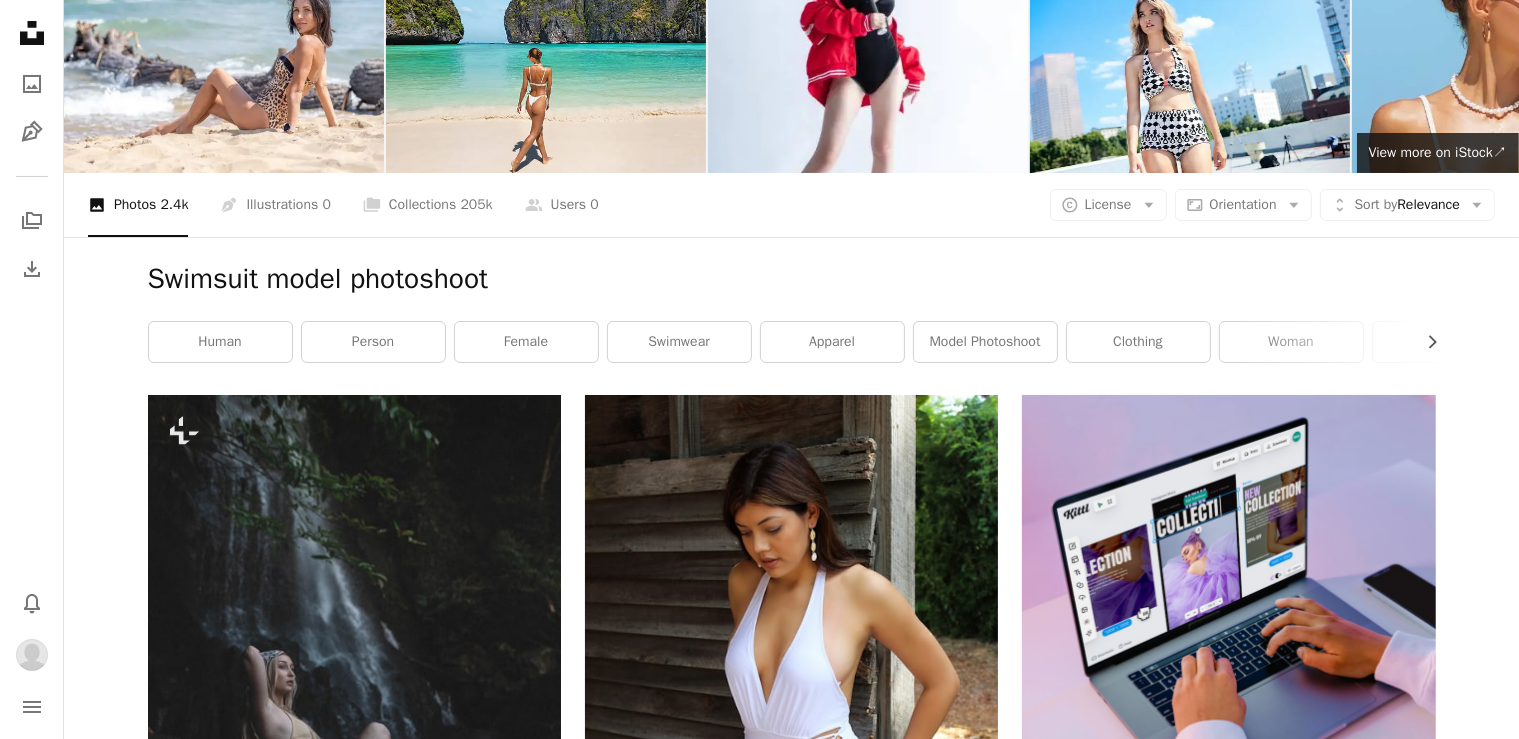 scroll, scrollTop: 103, scrollLeft: 0, axis: vertical 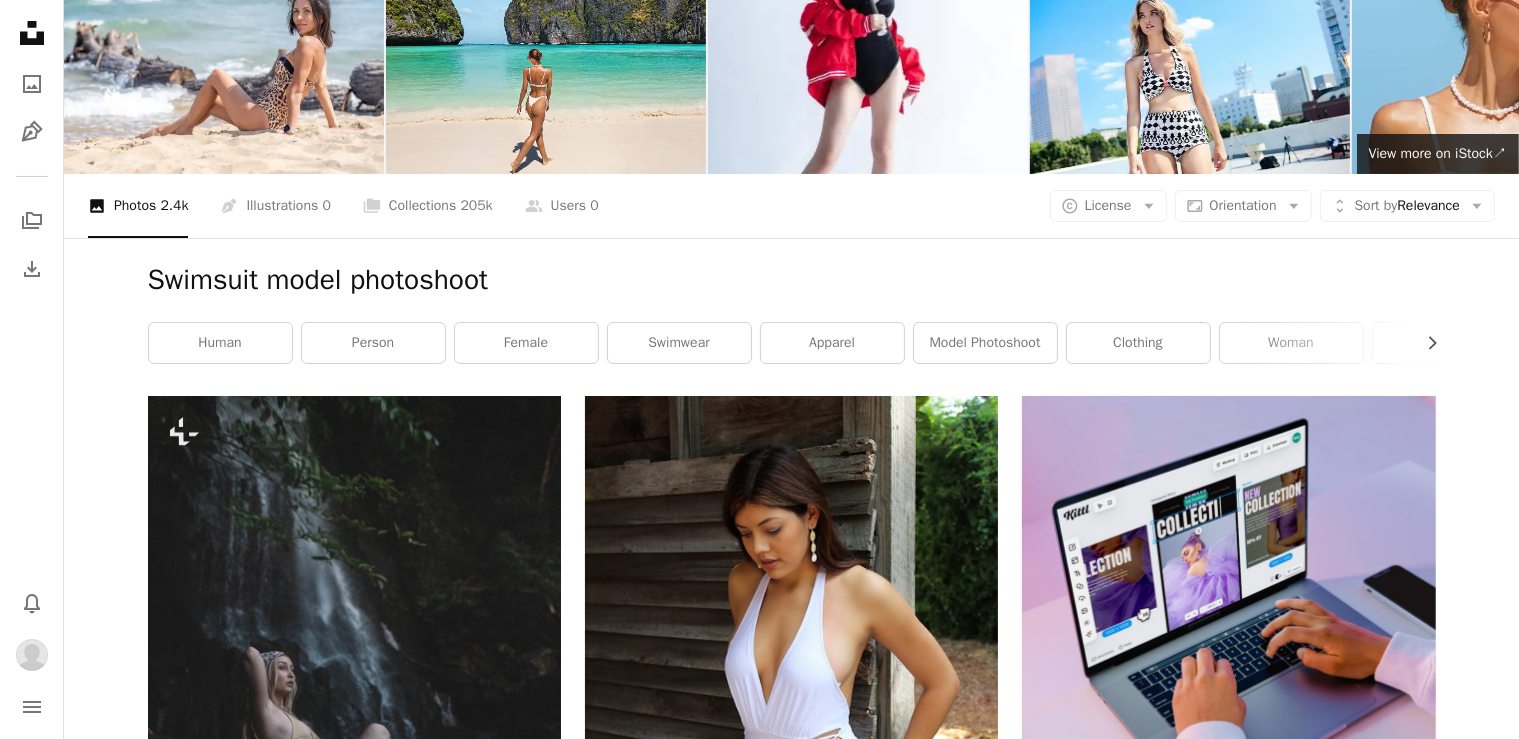 click at bounding box center (1228, 1266) 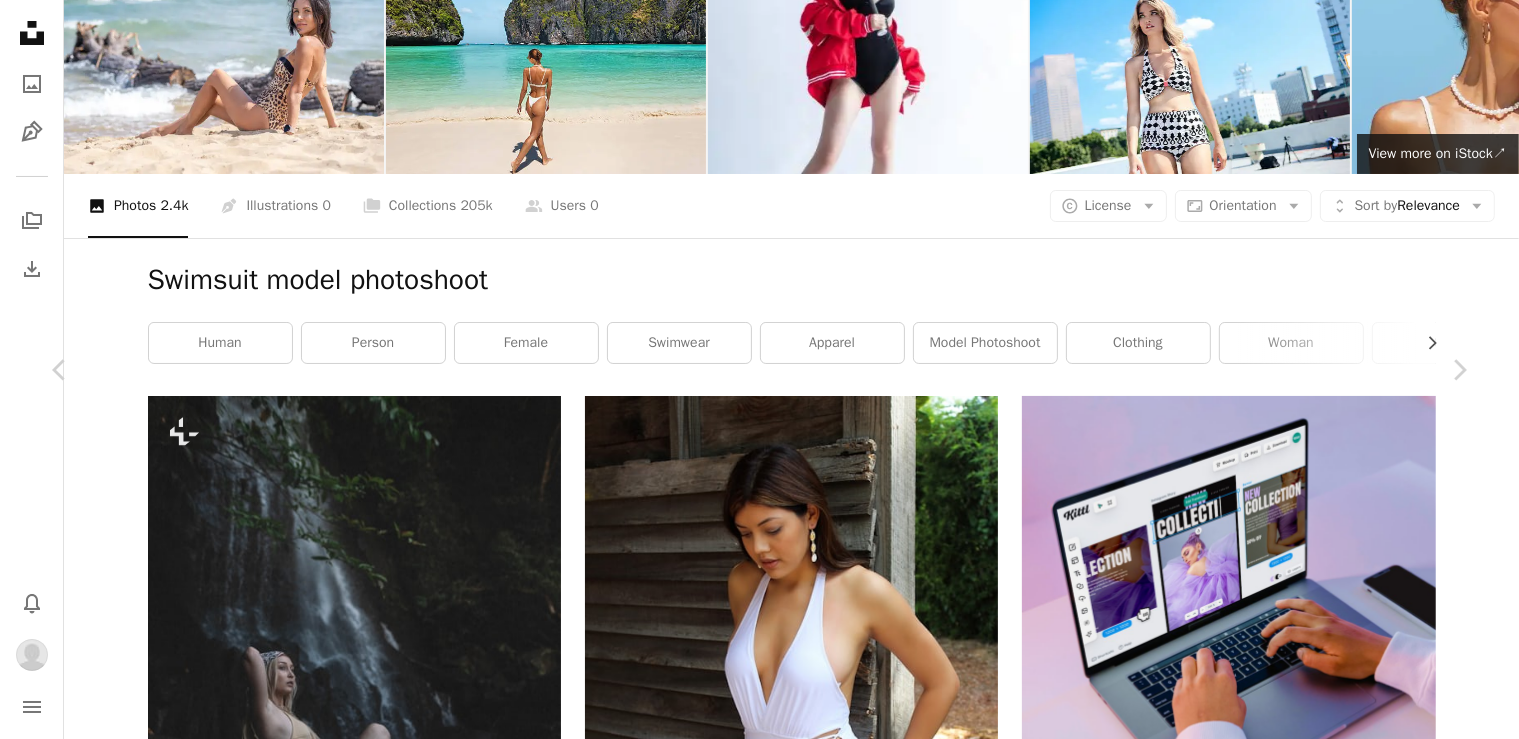 scroll, scrollTop: 719, scrollLeft: 0, axis: vertical 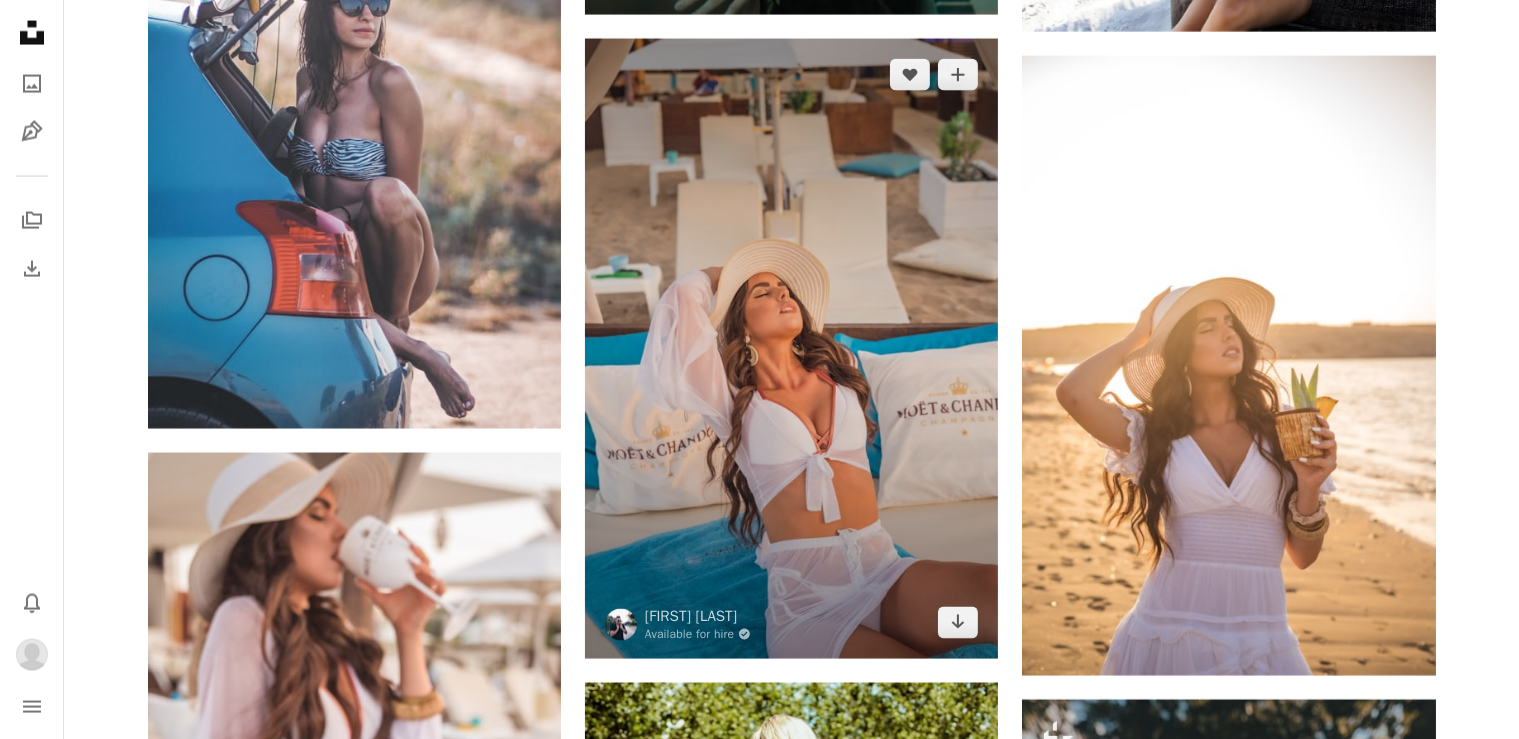 click at bounding box center (791, 349) 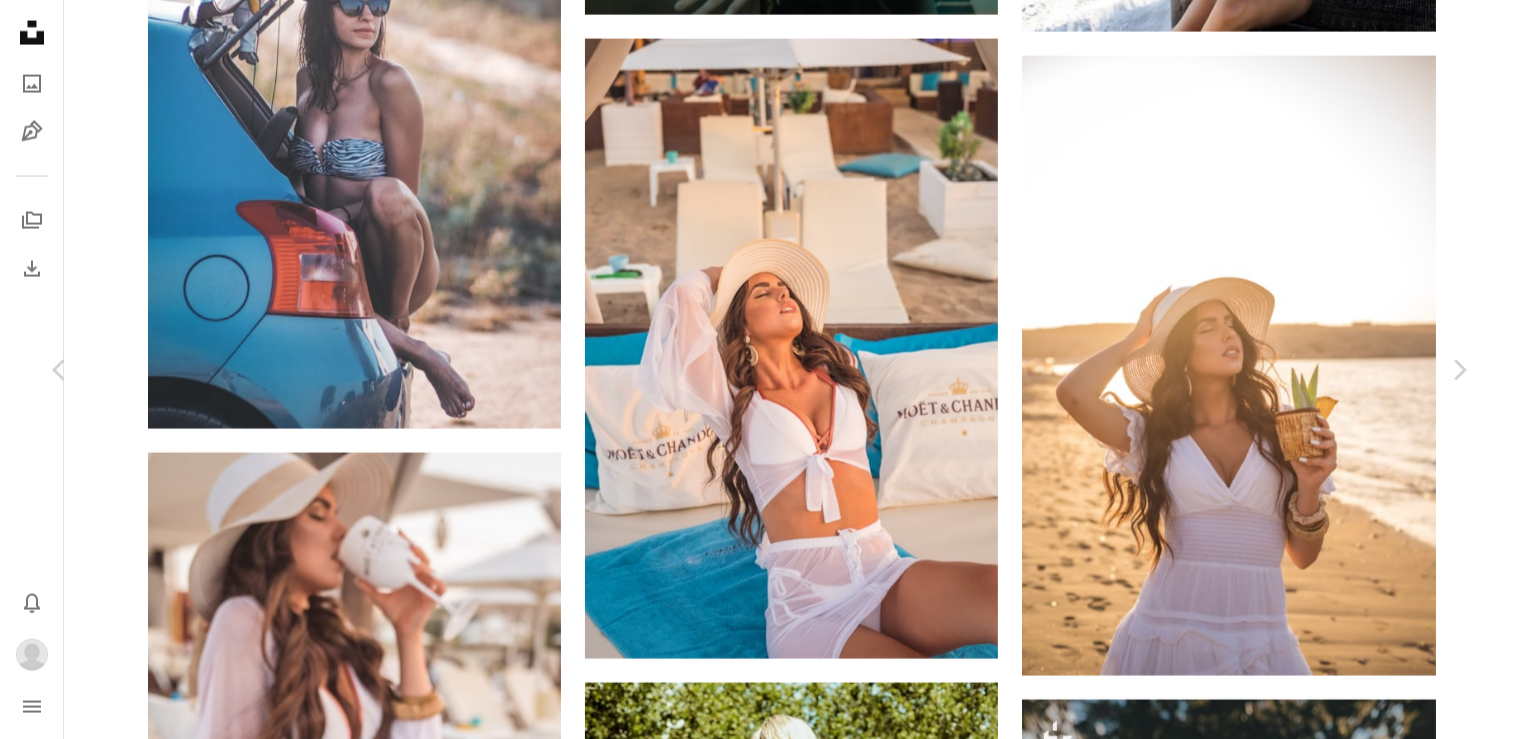 scroll, scrollTop: 2400, scrollLeft: 0, axis: vertical 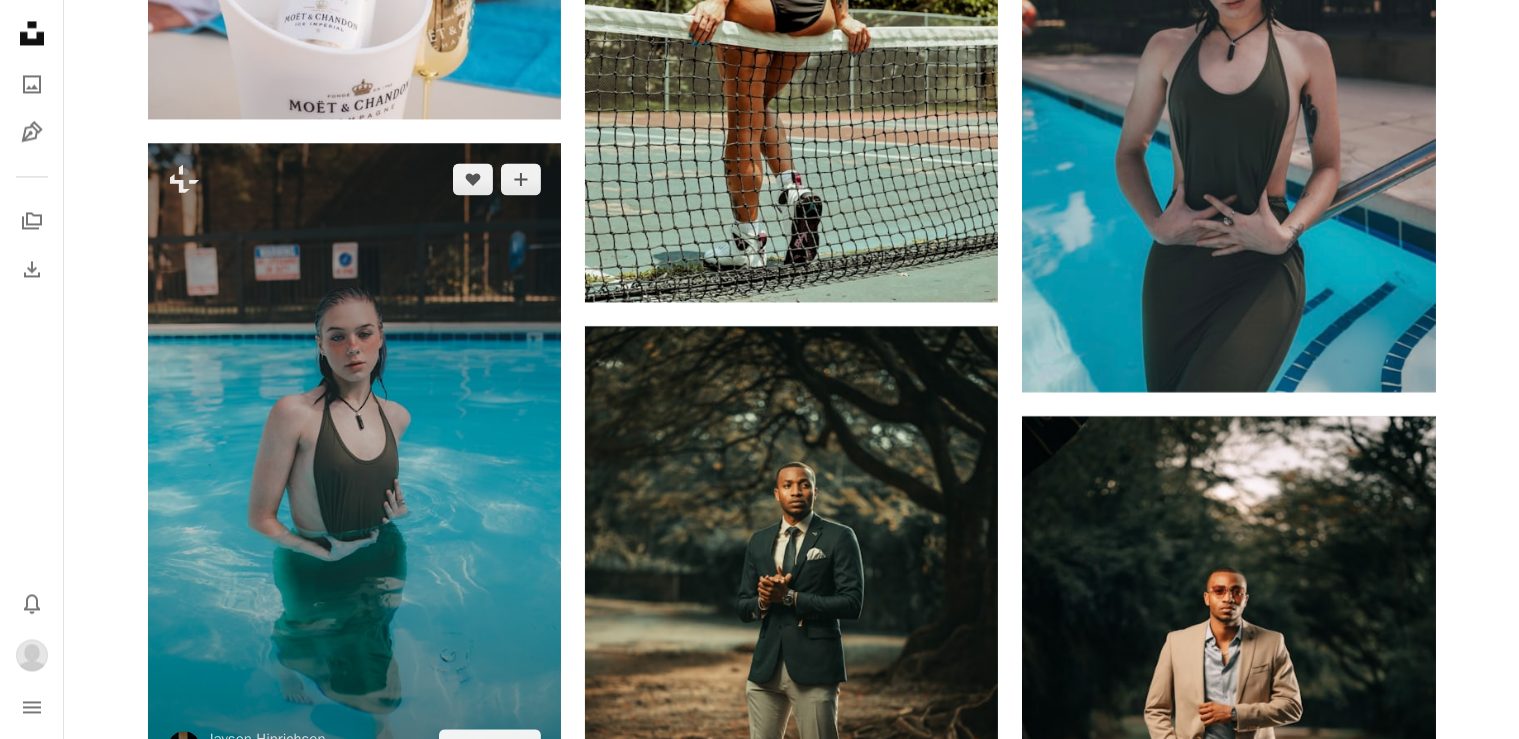click at bounding box center [354, 462] 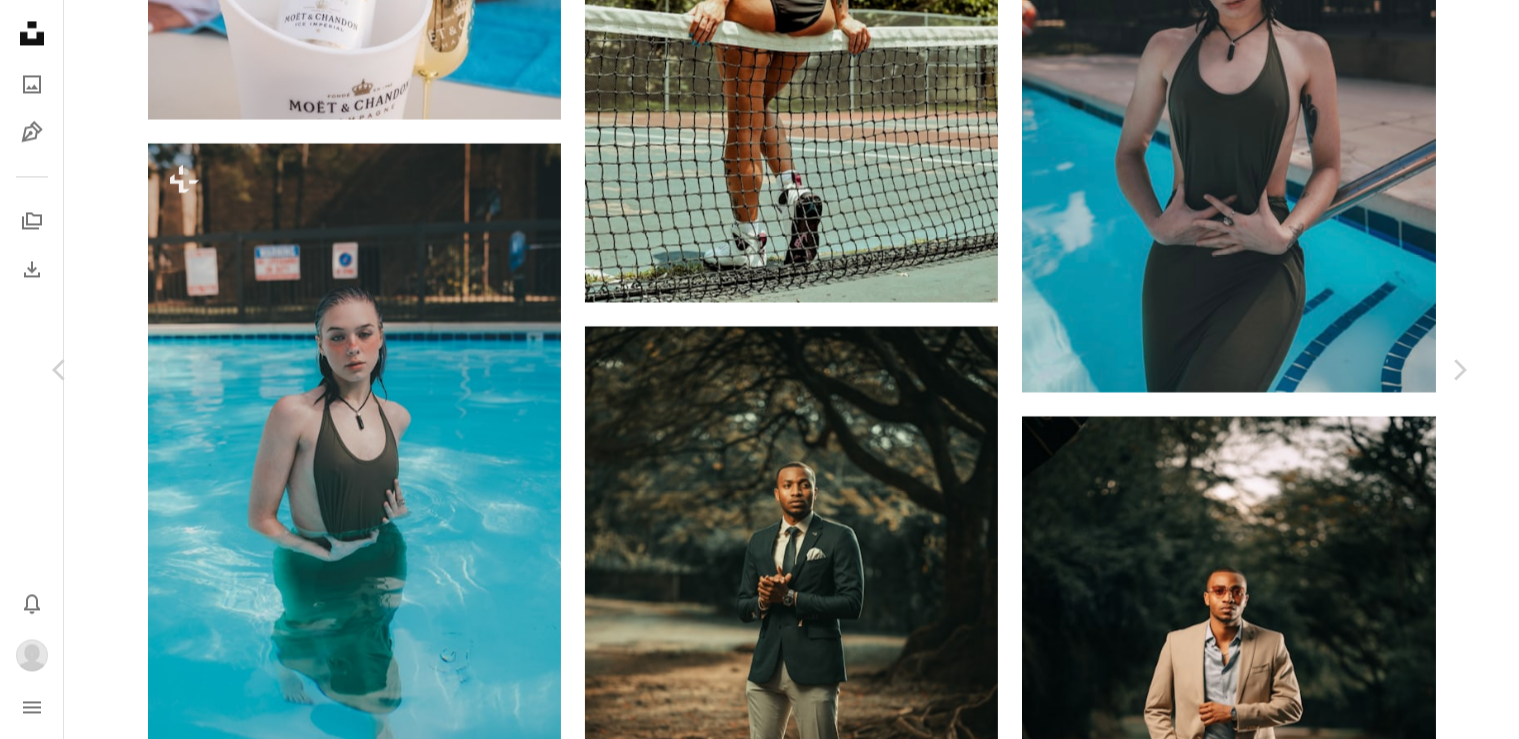 scroll, scrollTop: 717, scrollLeft: 0, axis: vertical 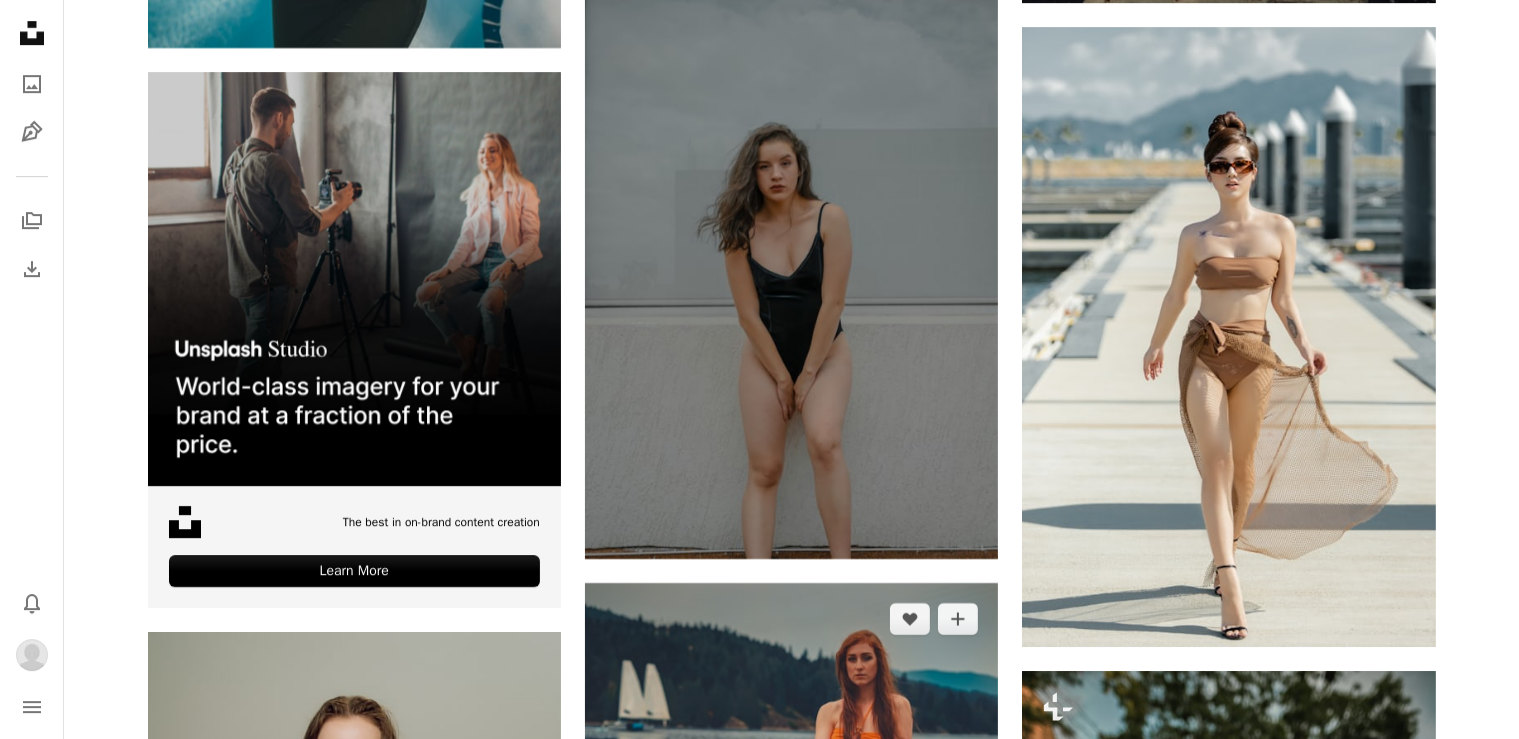 click at bounding box center [791, 720] 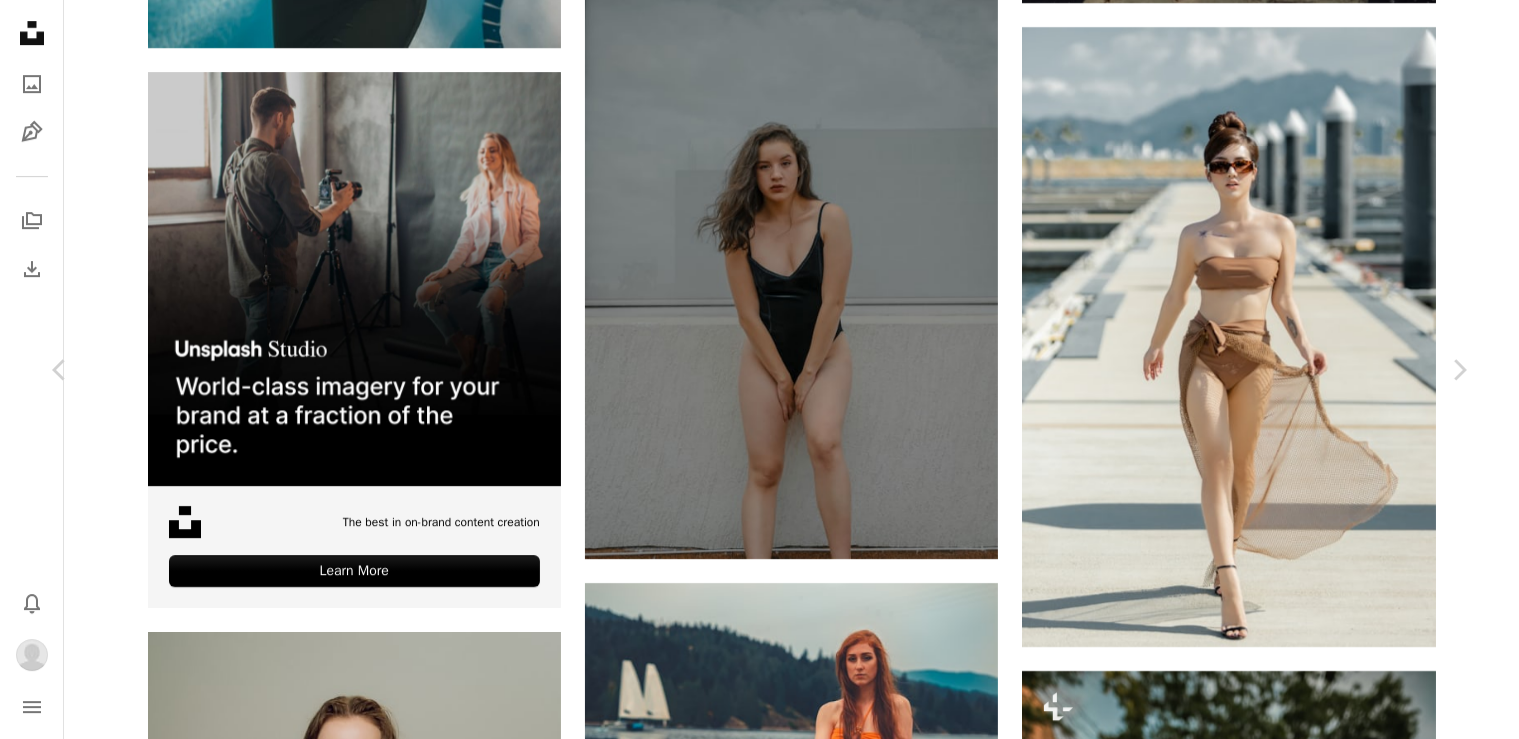 click on "An X shape" at bounding box center (20, 20) 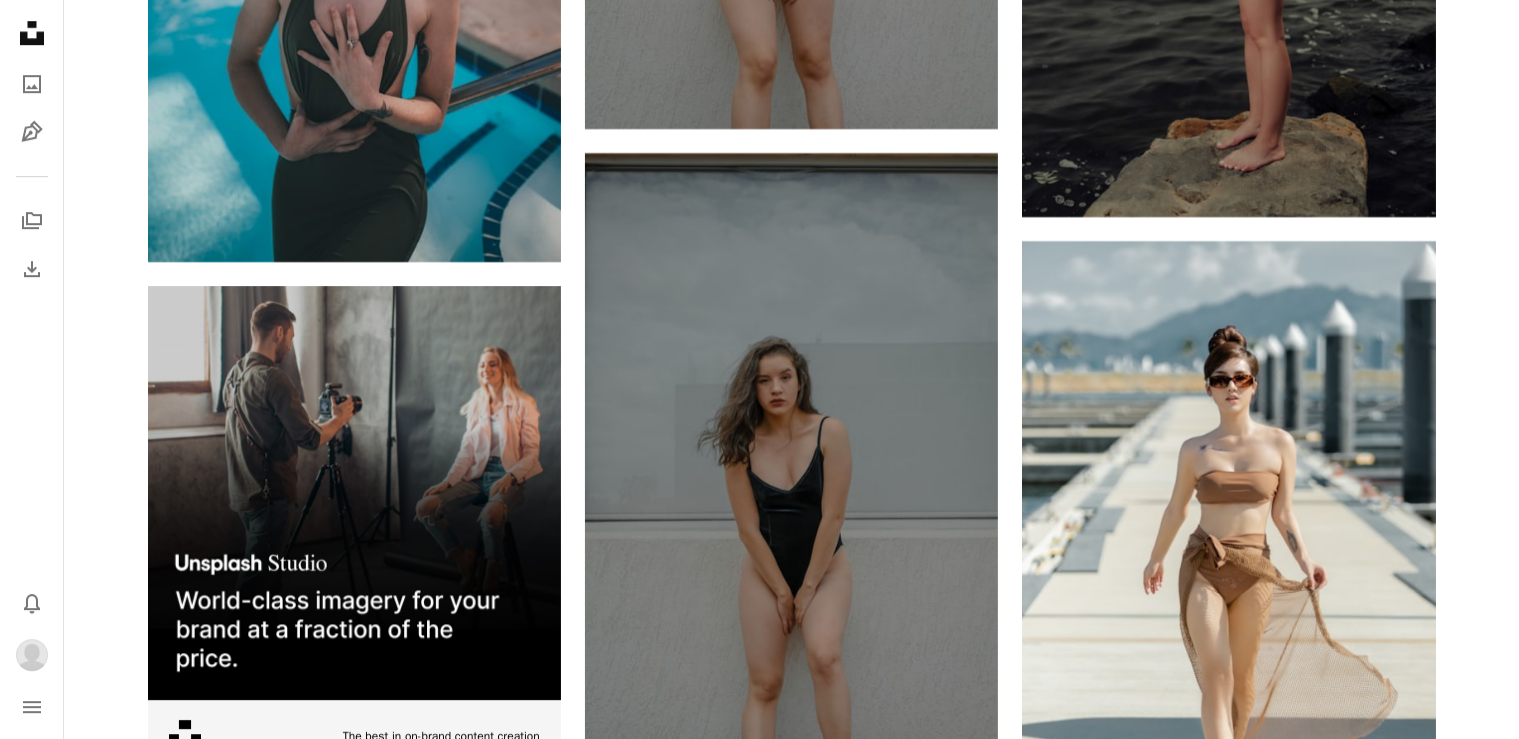 scroll, scrollTop: 6332, scrollLeft: 0, axis: vertical 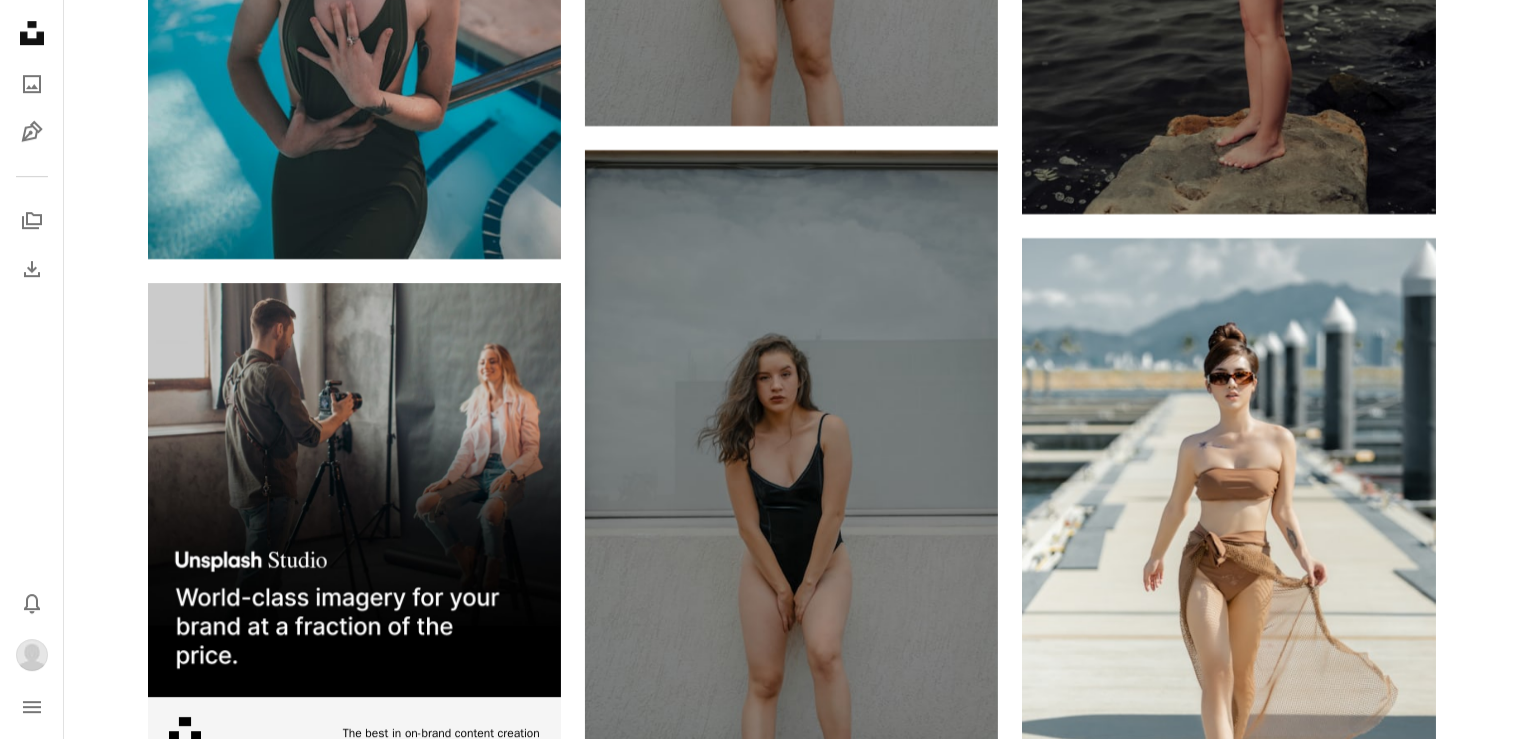 click at bounding box center (354, 1153) 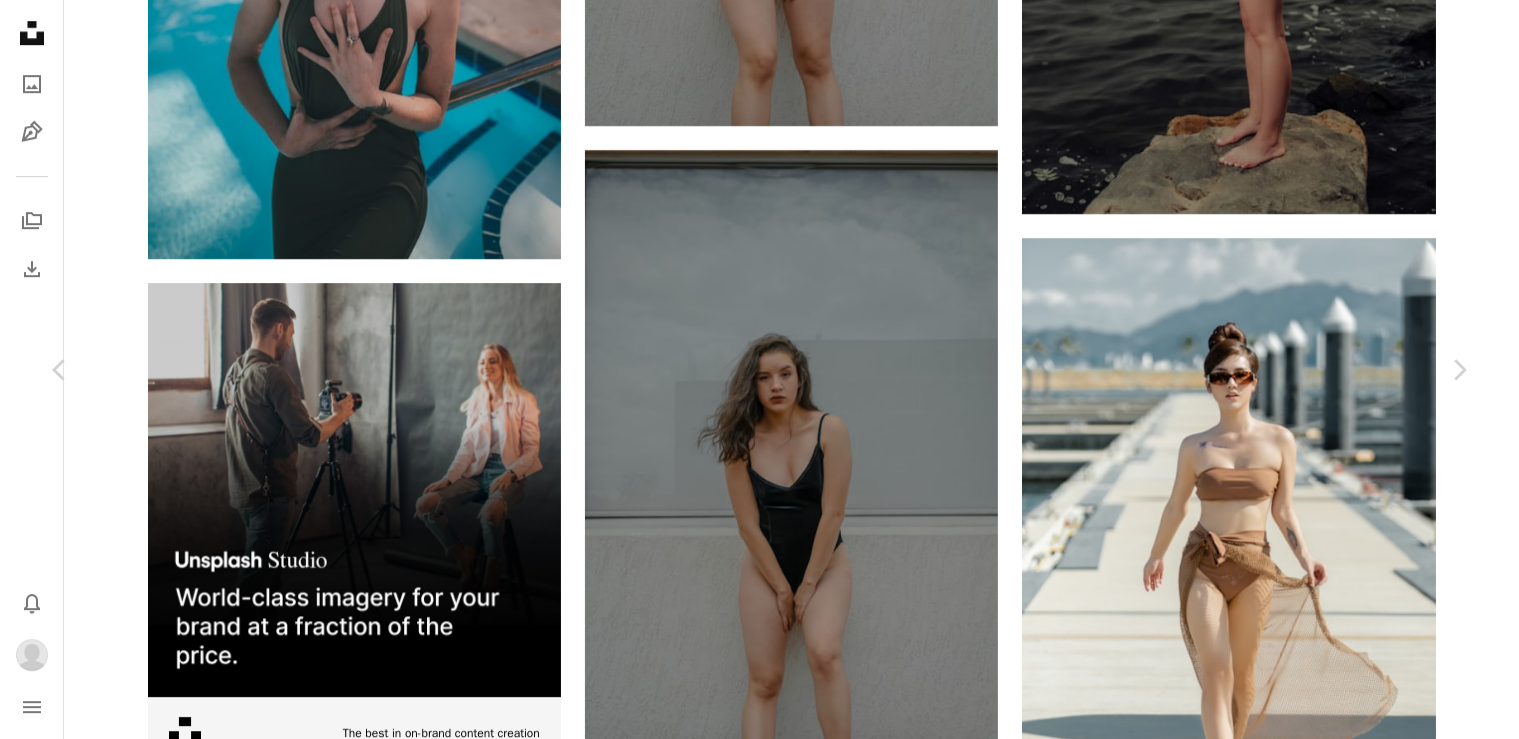 scroll, scrollTop: 947, scrollLeft: 0, axis: vertical 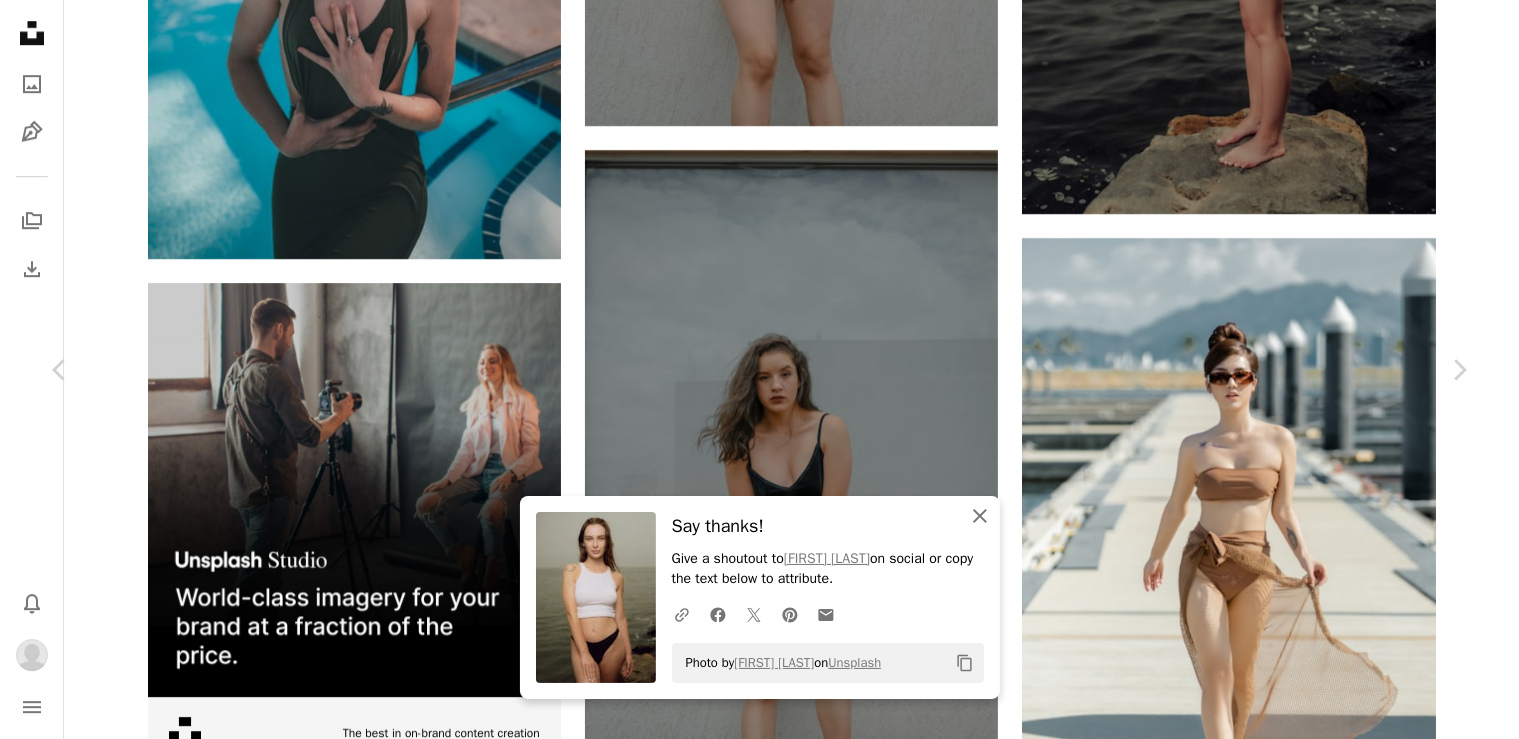 click on "An X shape" 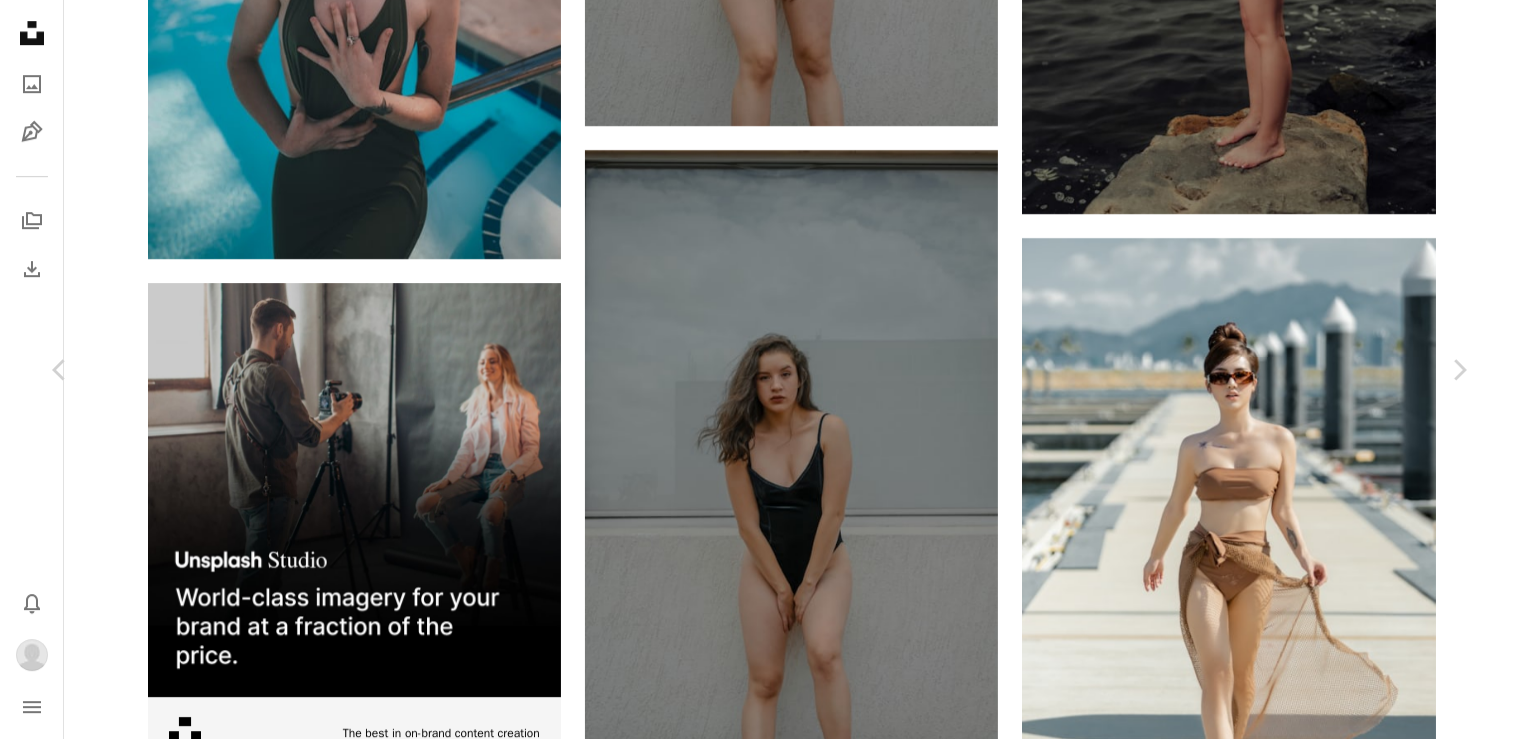 click on "Arrow pointing down" 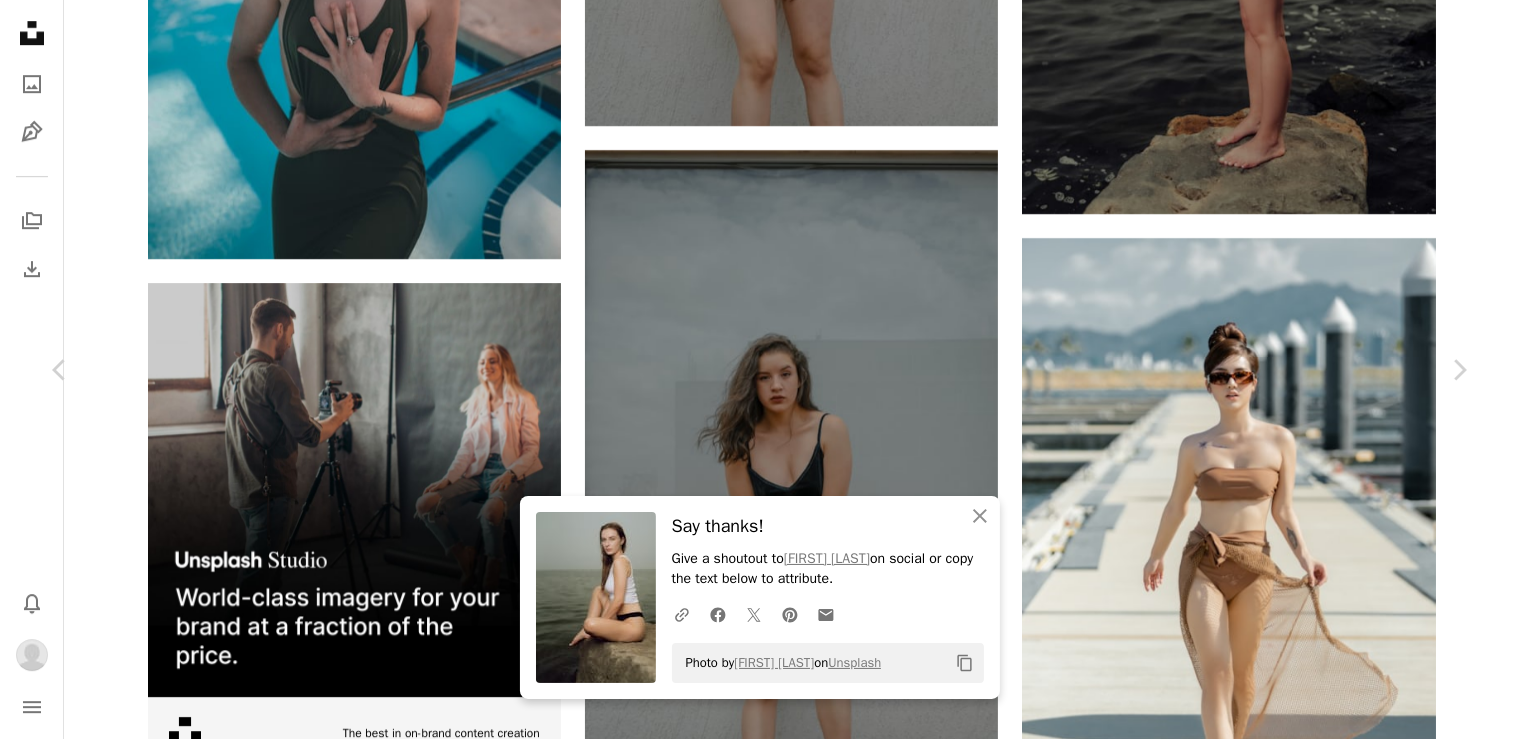 scroll, scrollTop: 1678, scrollLeft: 0, axis: vertical 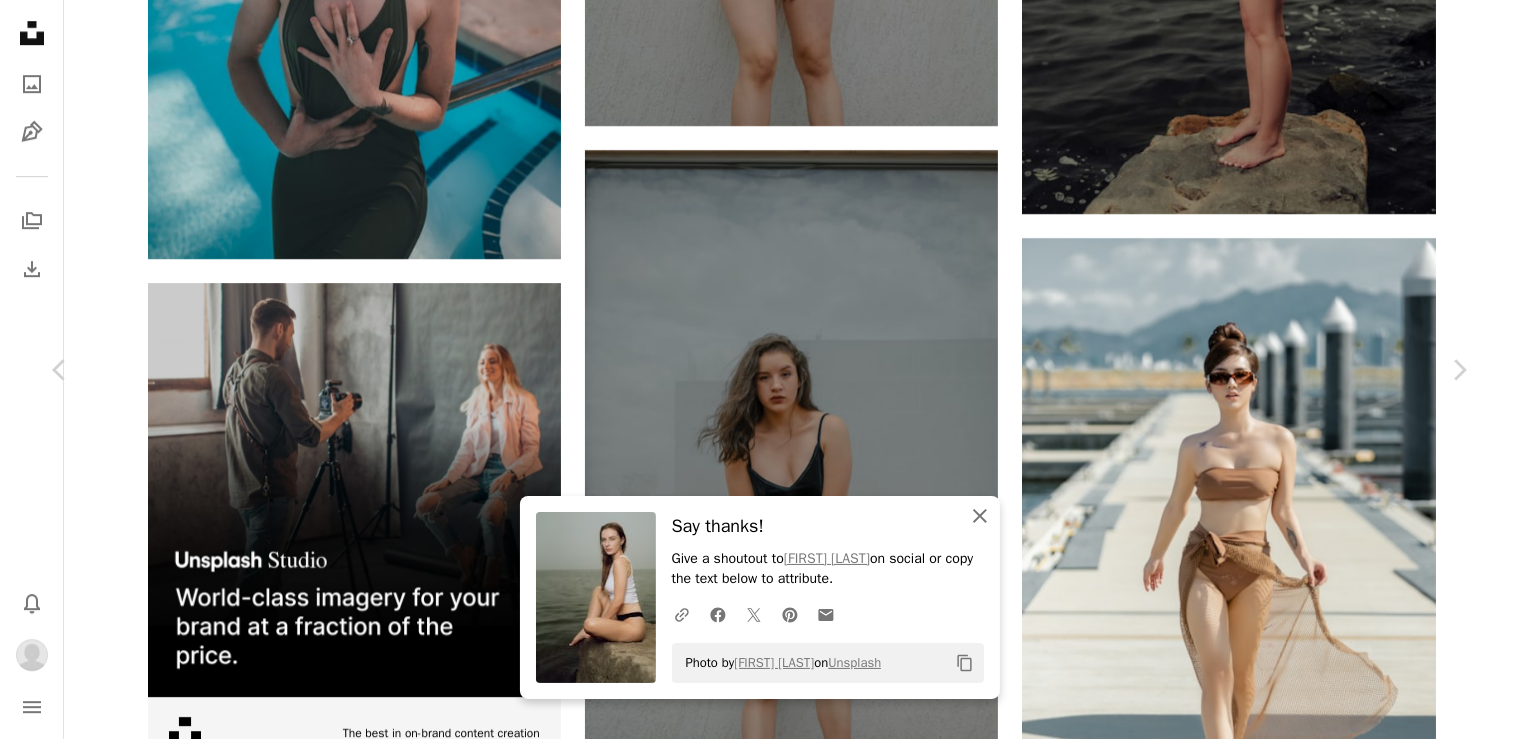 click on "An X shape" 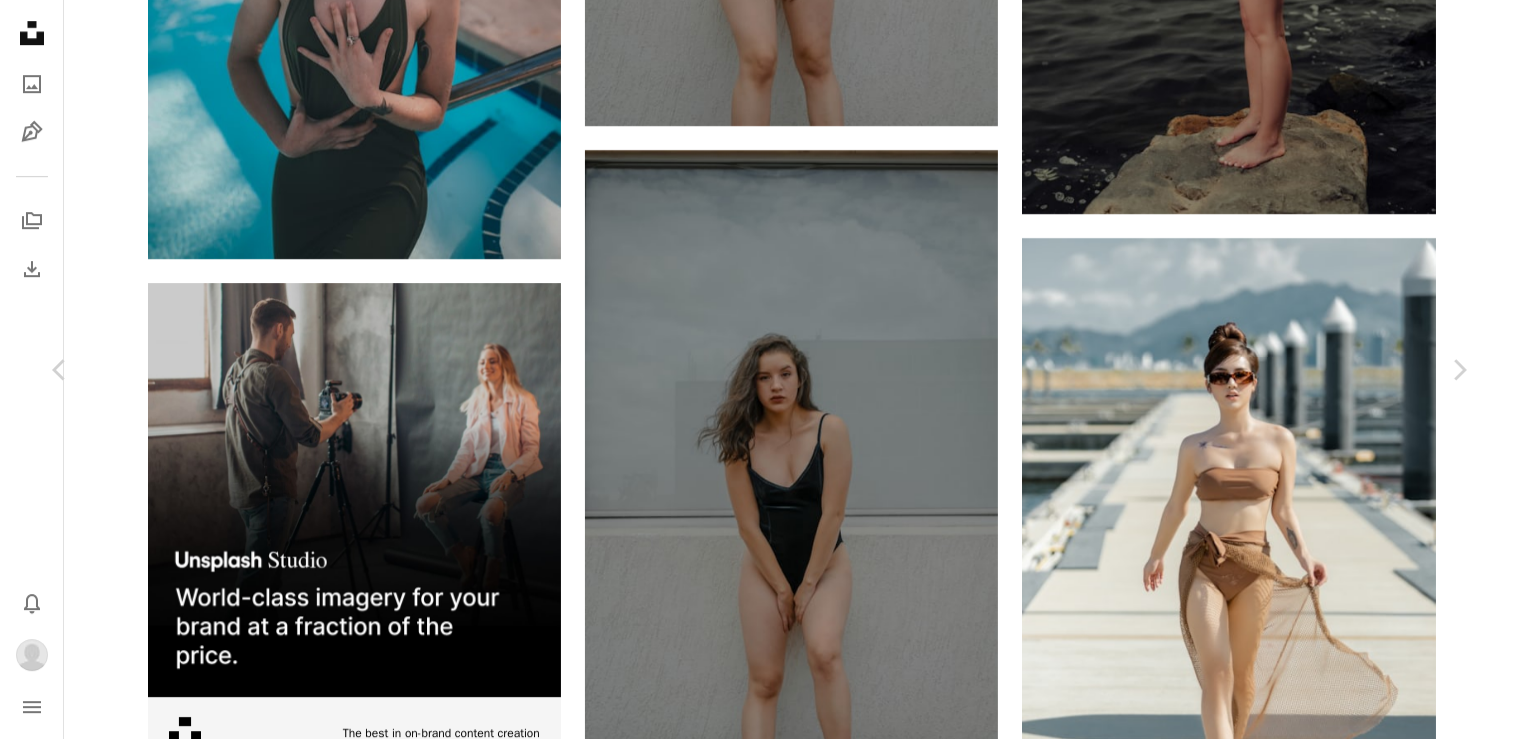 click on "Arrow pointing down" 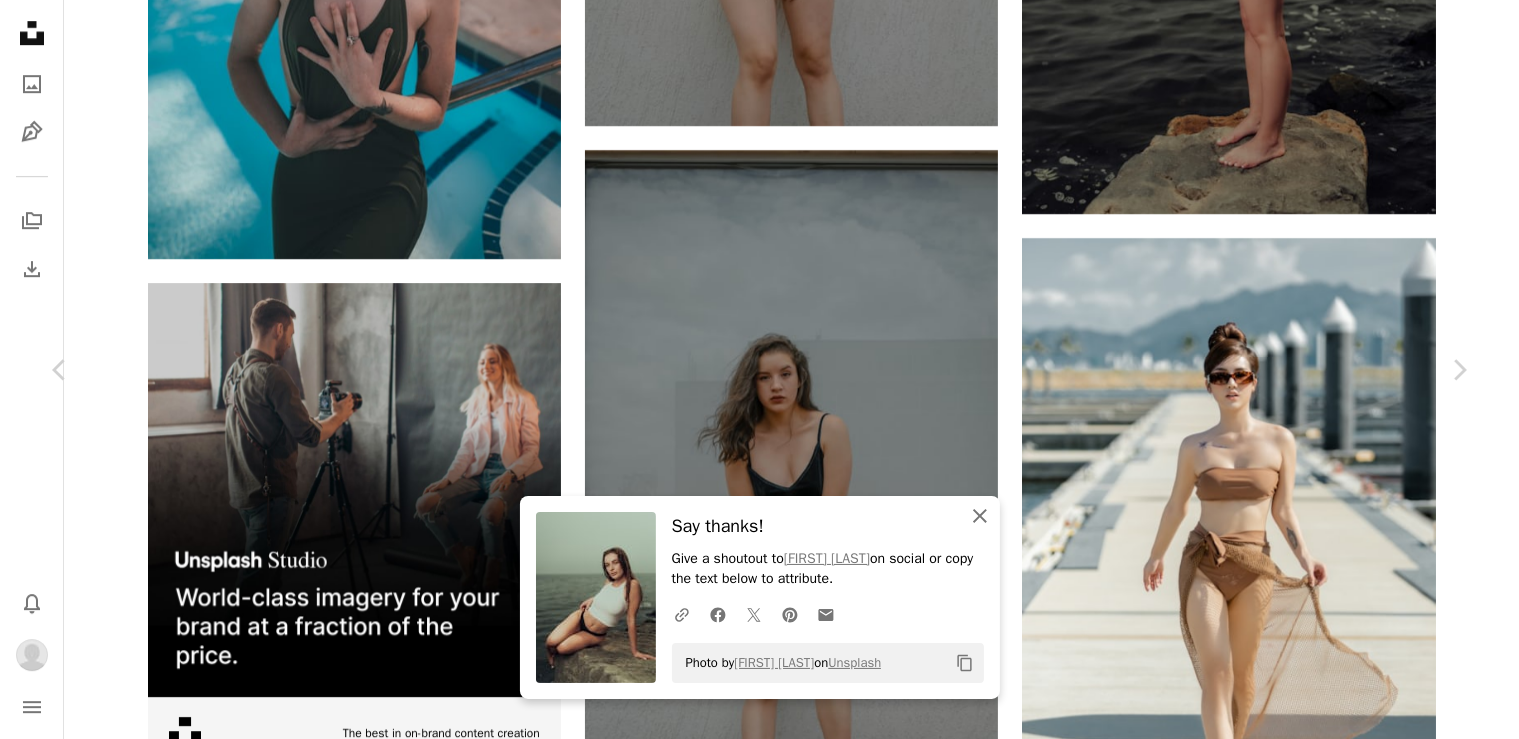 click 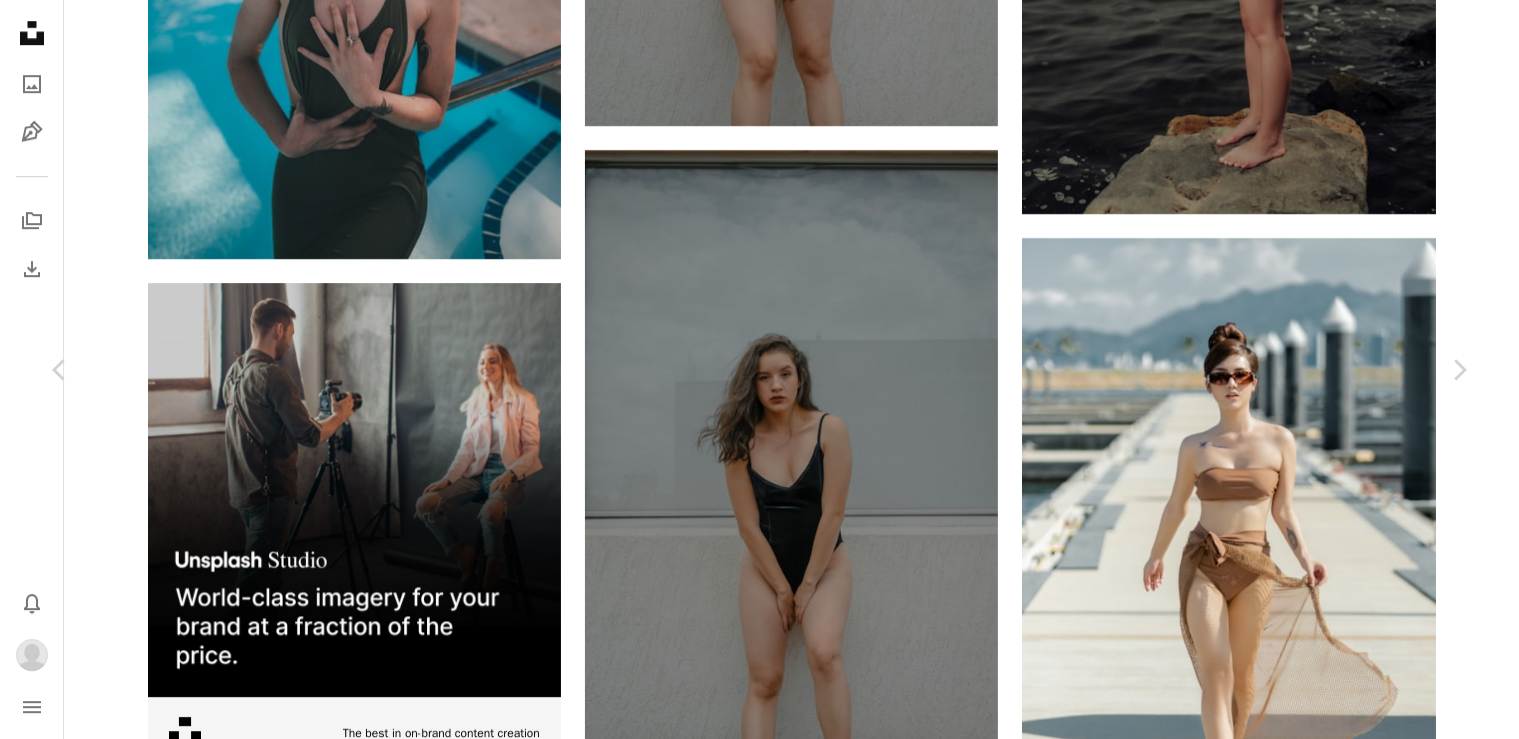 scroll, scrollTop: 4527, scrollLeft: 0, axis: vertical 